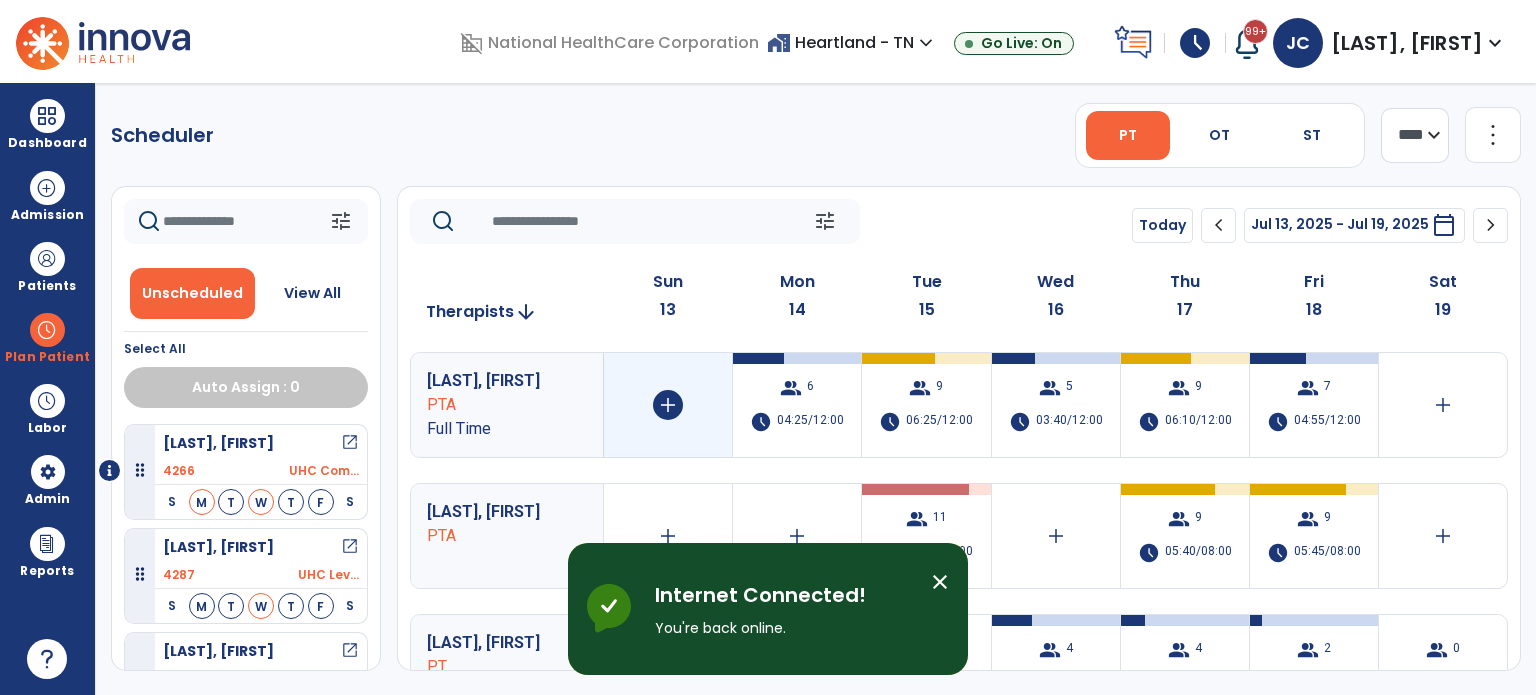 scroll, scrollTop: 0, scrollLeft: 0, axis: both 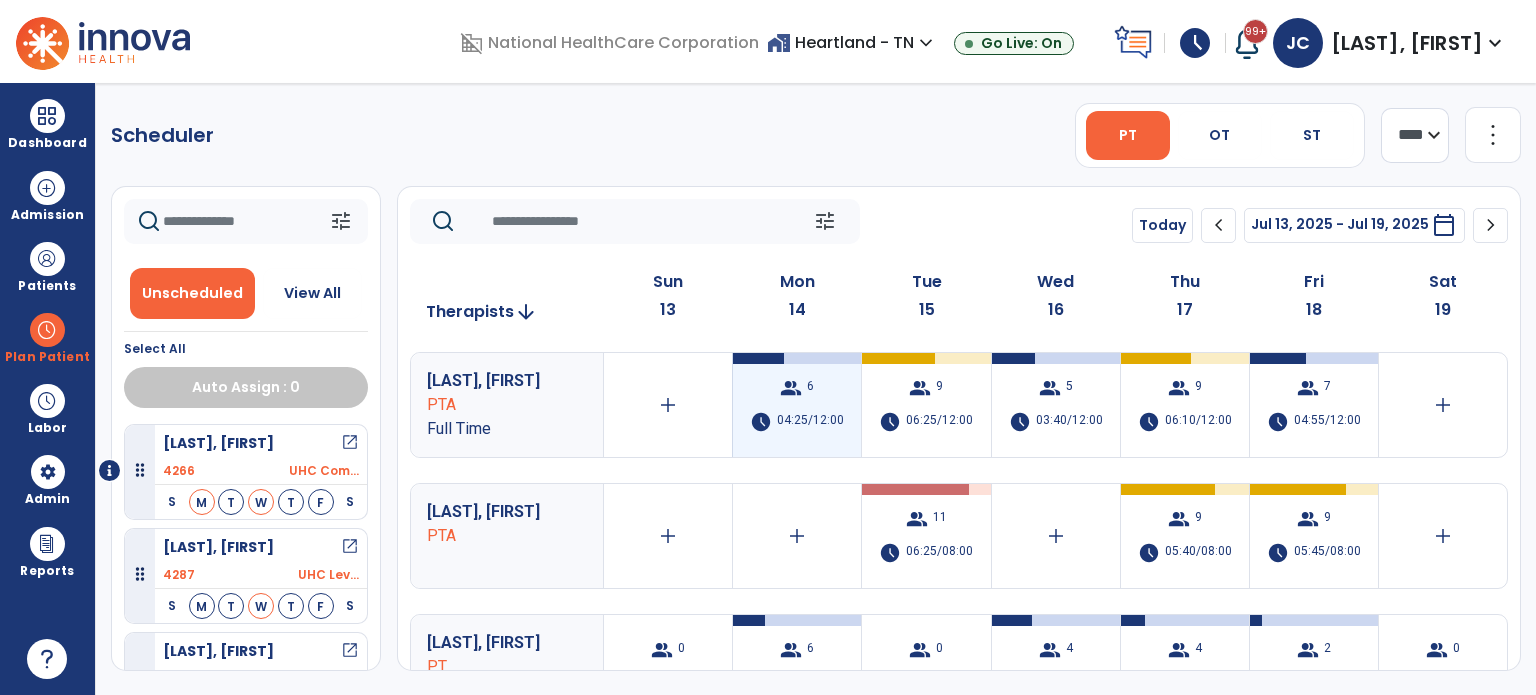 click on "04:25/12:00" at bounding box center (810, 422) 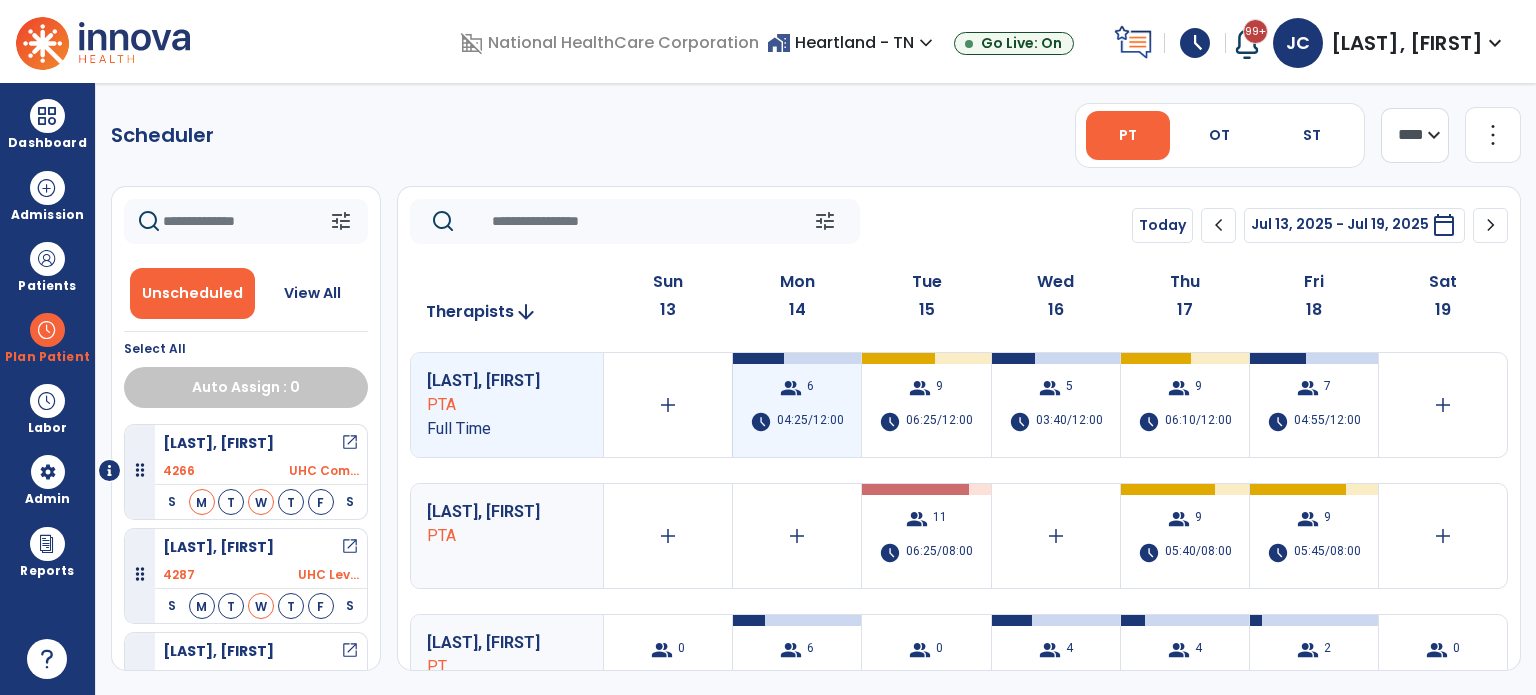 click on "group  6  schedule  04:25/12:00" at bounding box center (797, 405) 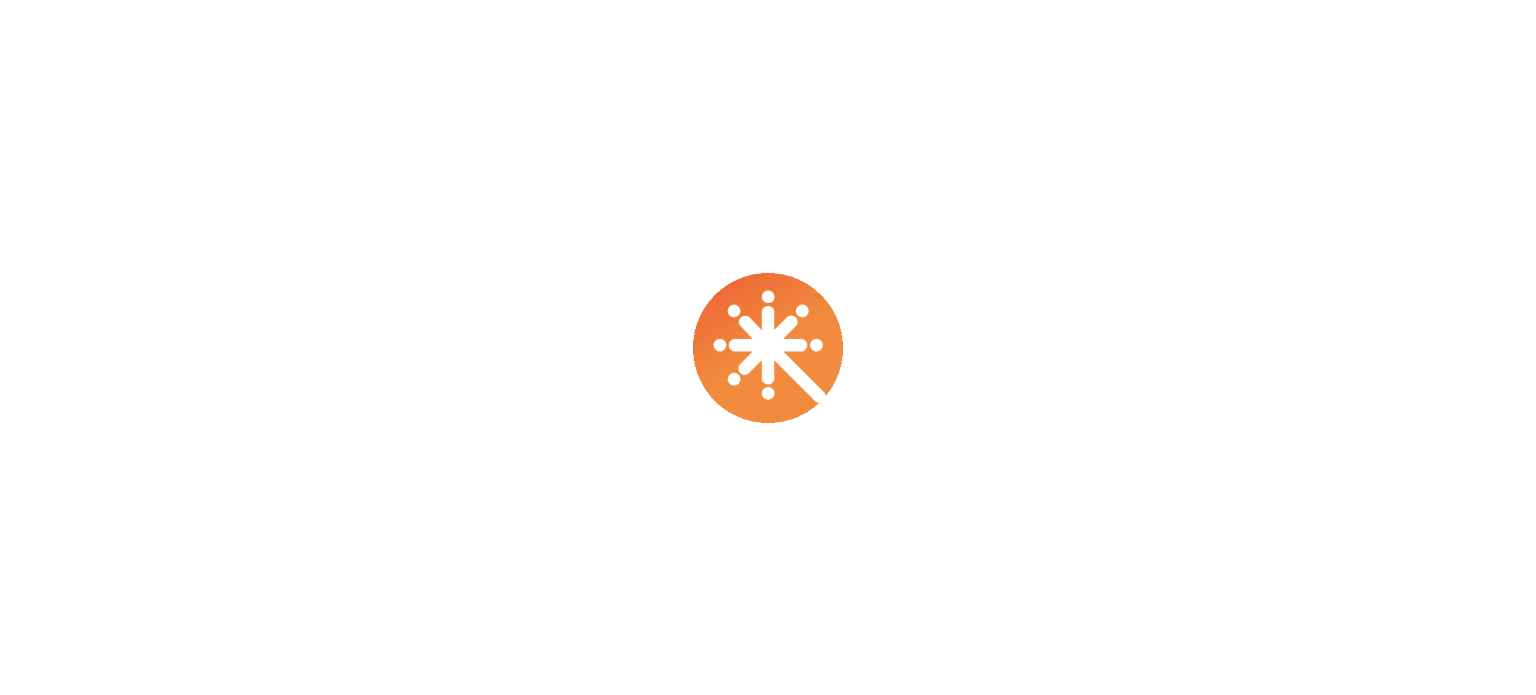 scroll, scrollTop: 0, scrollLeft: 0, axis: both 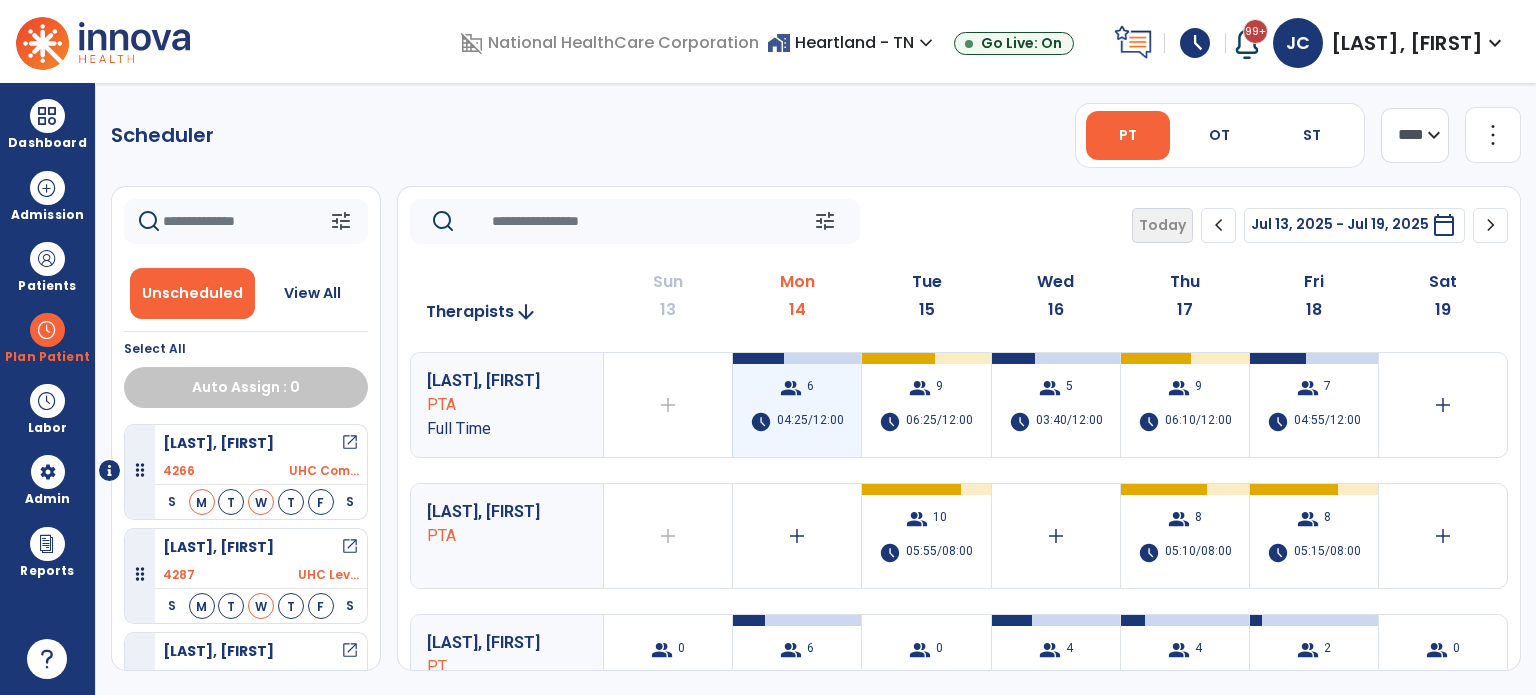 click on "04:25/12:00" at bounding box center [810, 422] 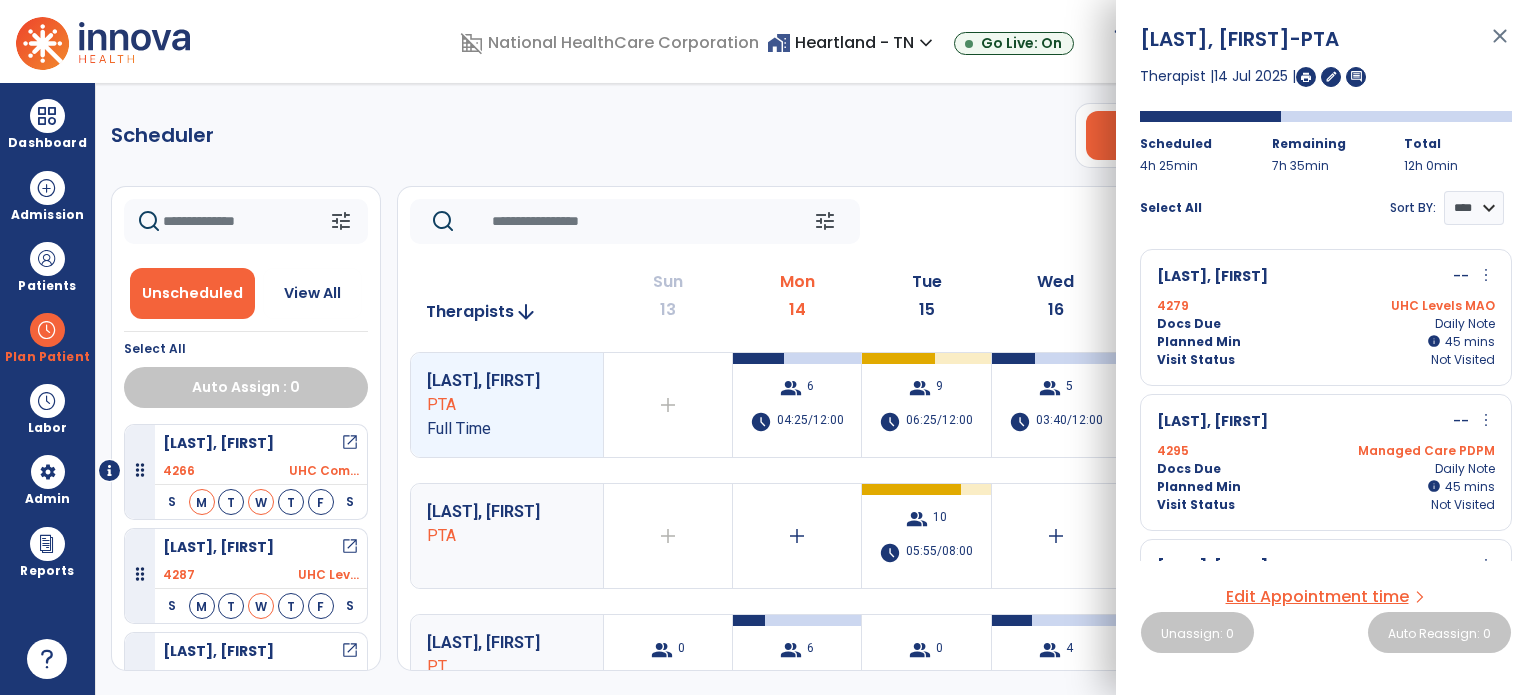 click on "close" at bounding box center [1500, 45] 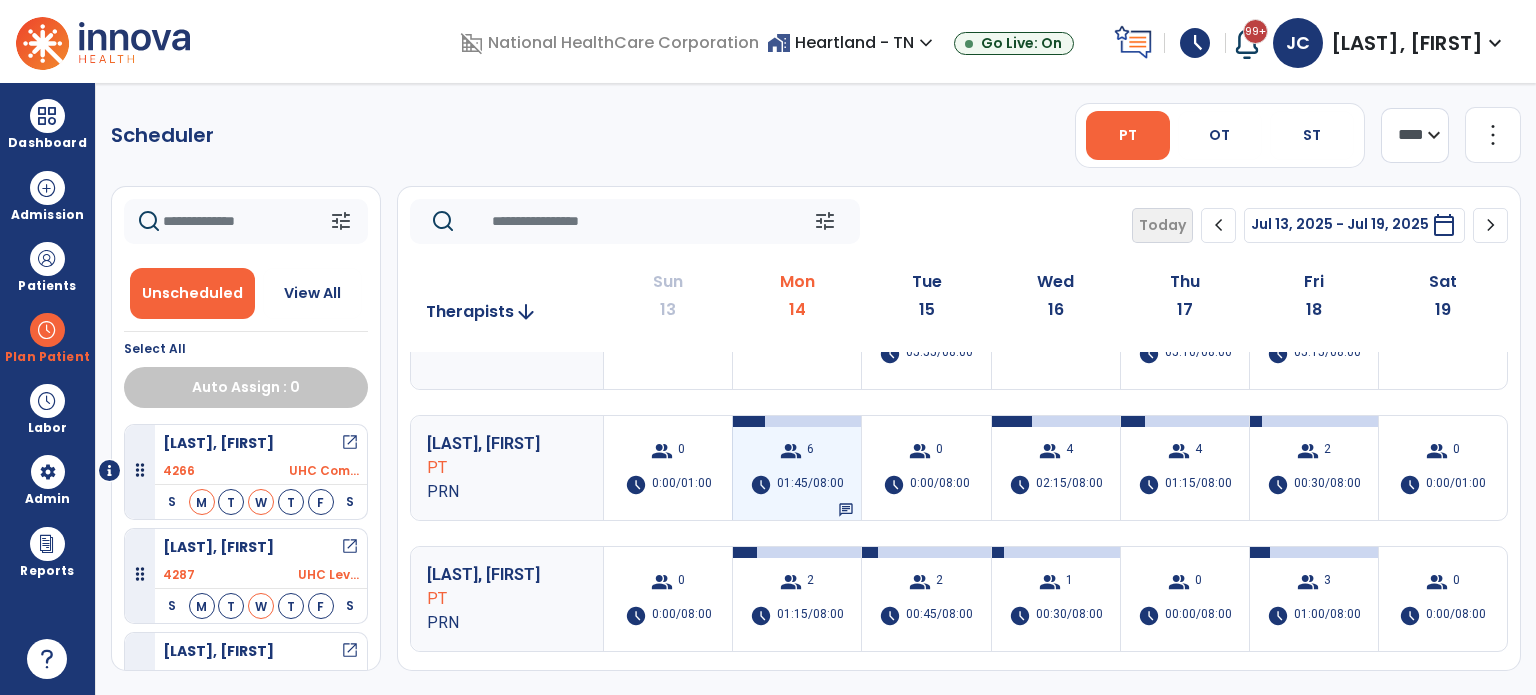 scroll, scrollTop: 204, scrollLeft: 0, axis: vertical 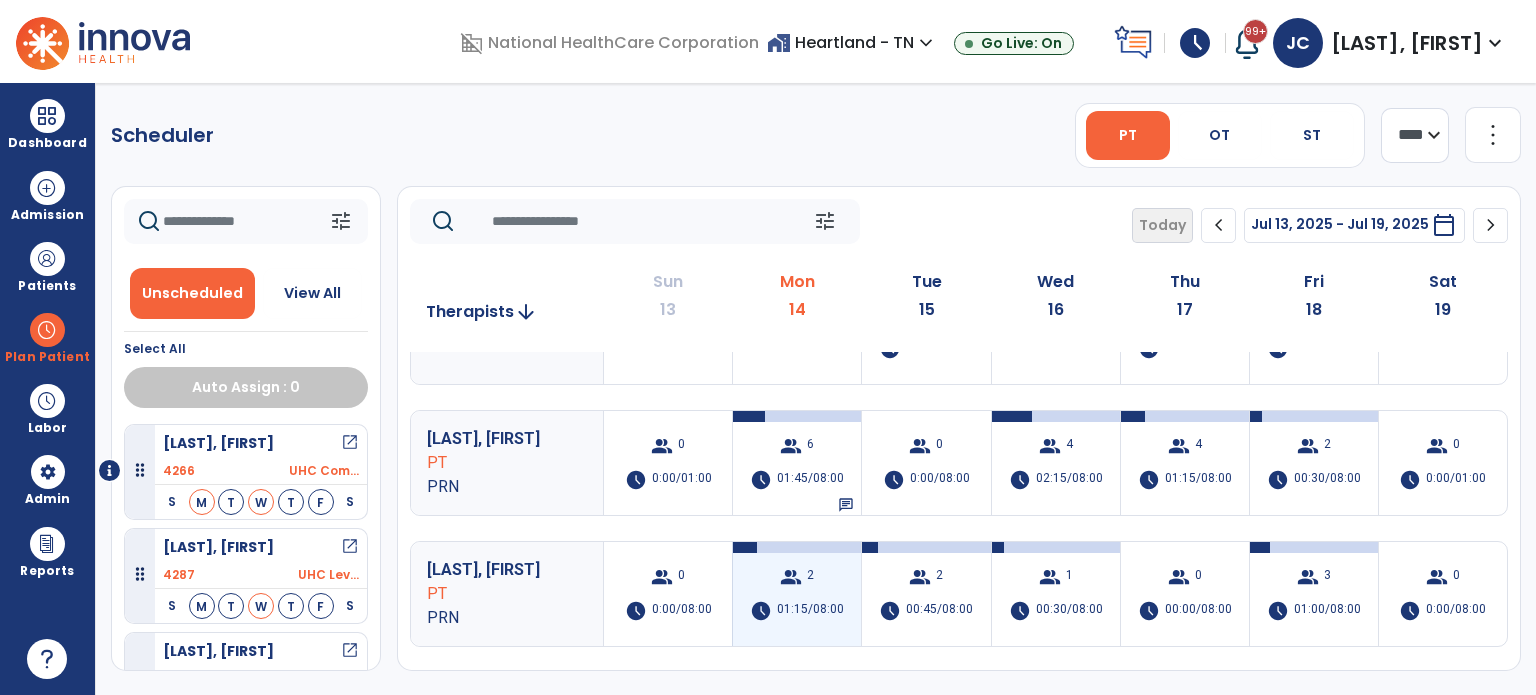 click on "group  2  schedule  01:15/08:00" at bounding box center [797, 594] 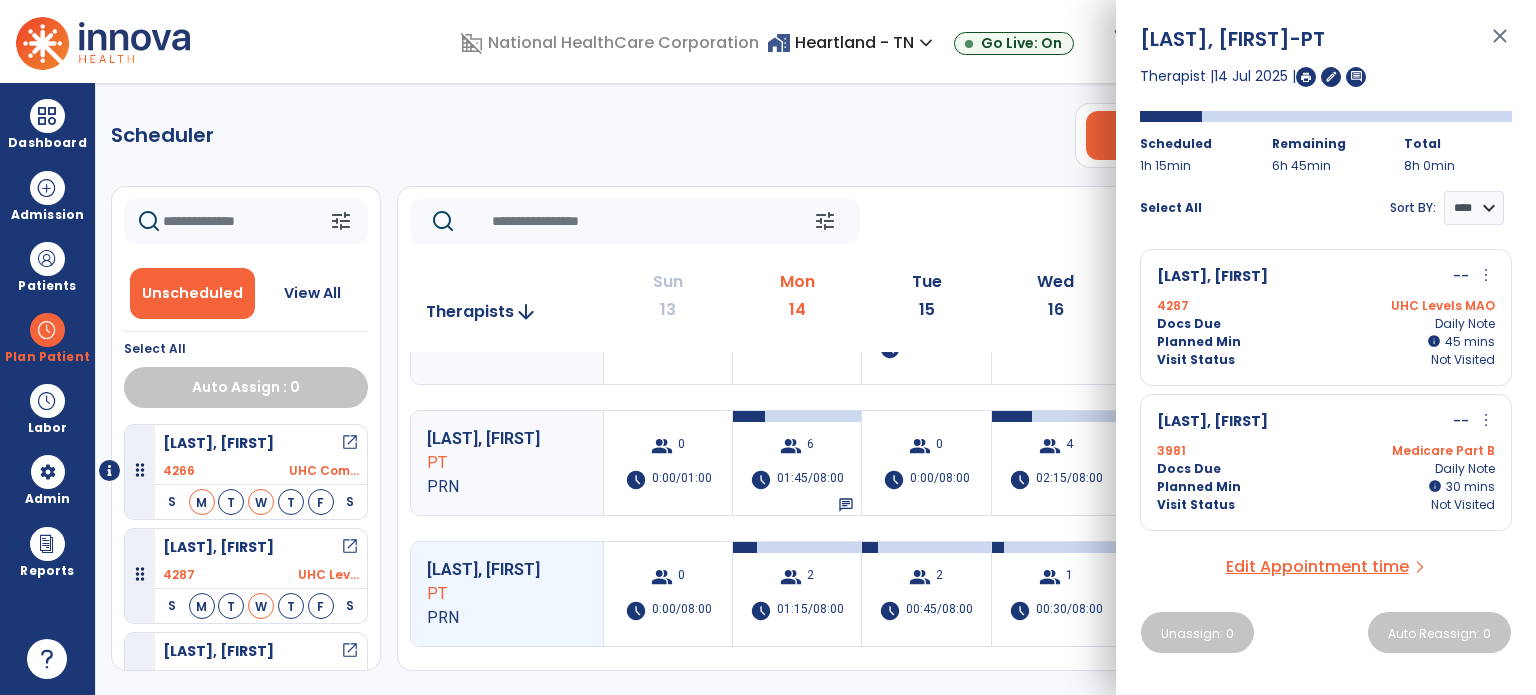 click on "Docs Due" at bounding box center [1189, 324] 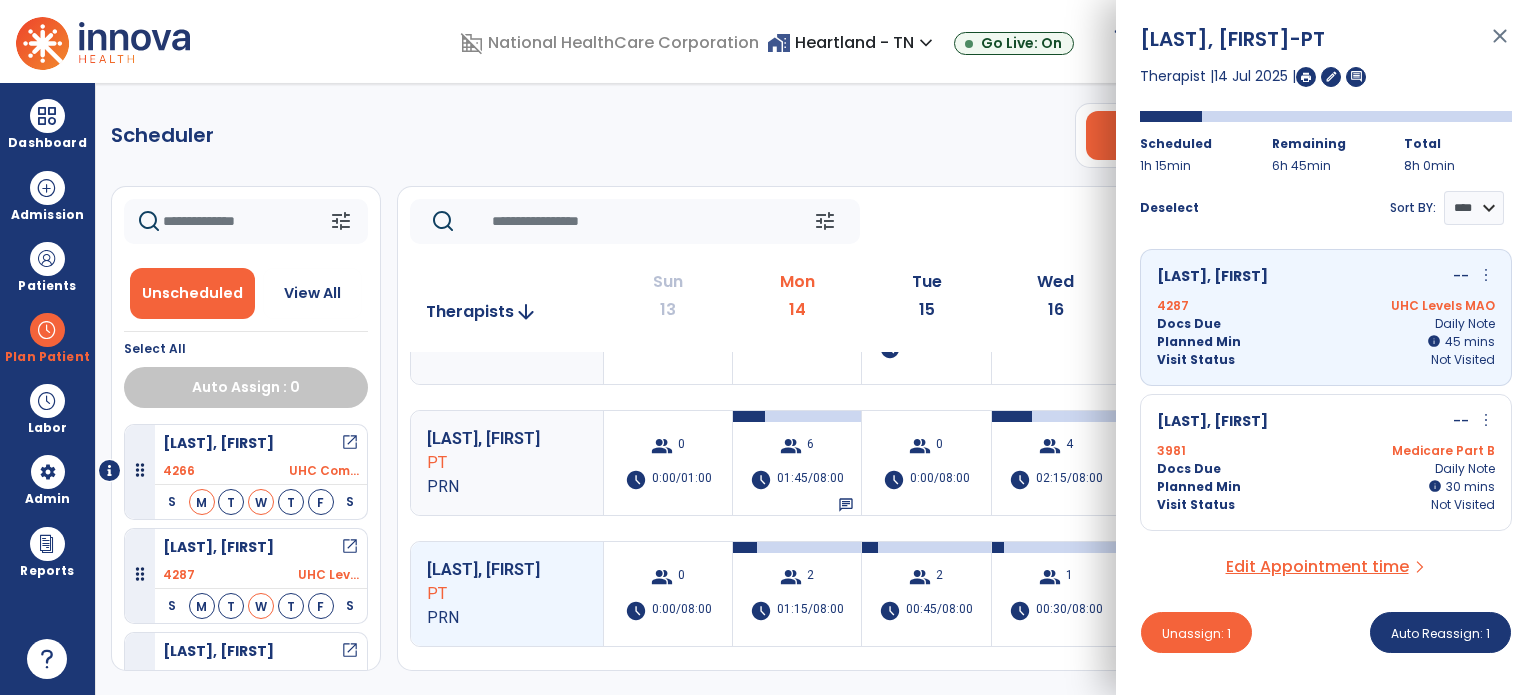 click on "[NUMBER] Medicare Part B" at bounding box center (1326, 451) 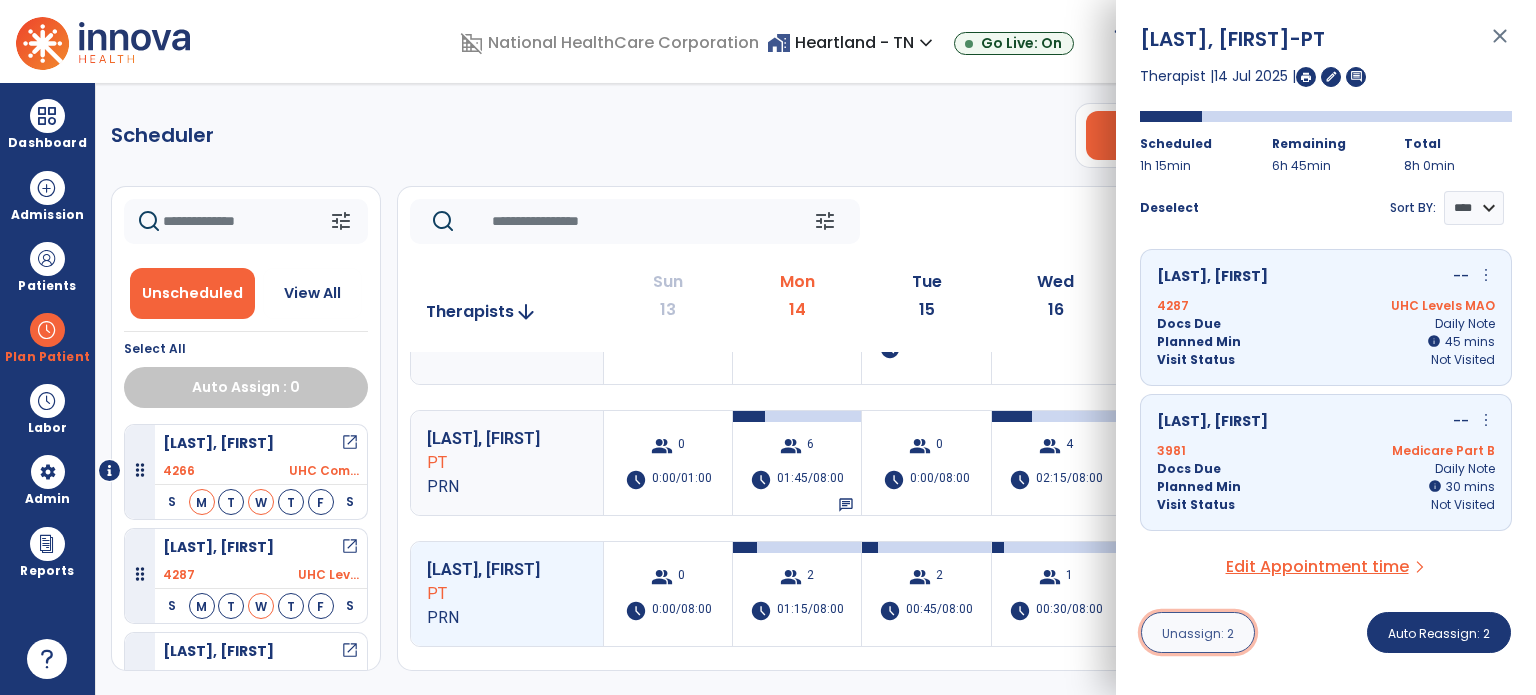 click on "Unassign: 2" at bounding box center (1198, 632) 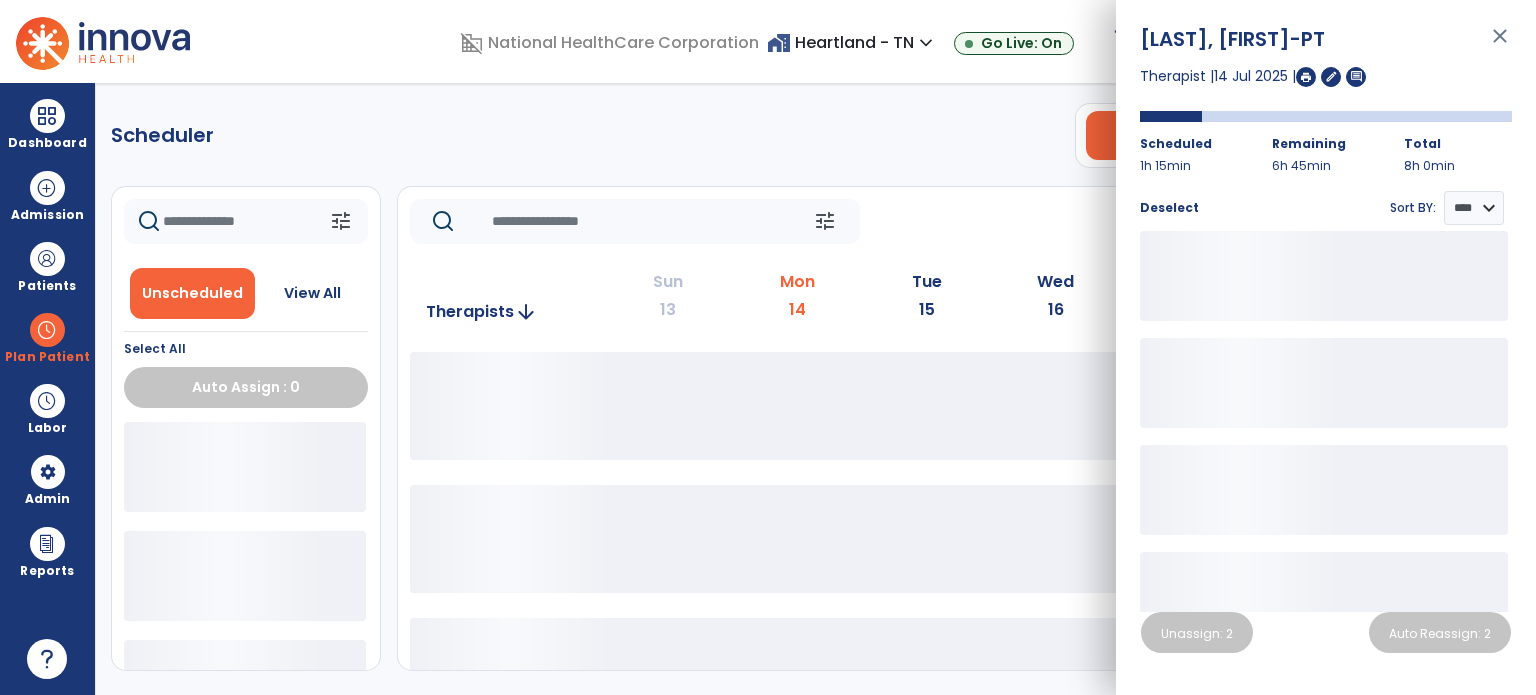 click on "close" at bounding box center [1500, 45] 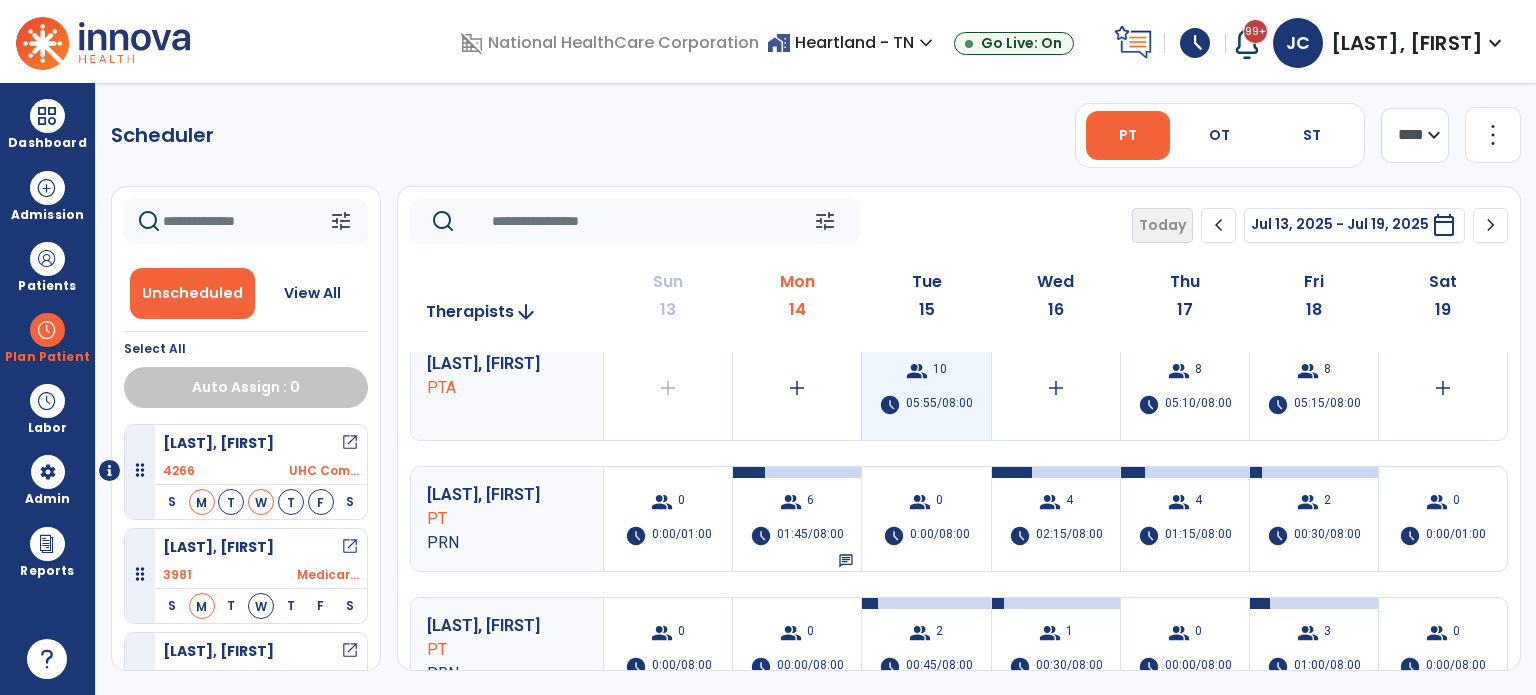scroll, scrollTop: 188, scrollLeft: 0, axis: vertical 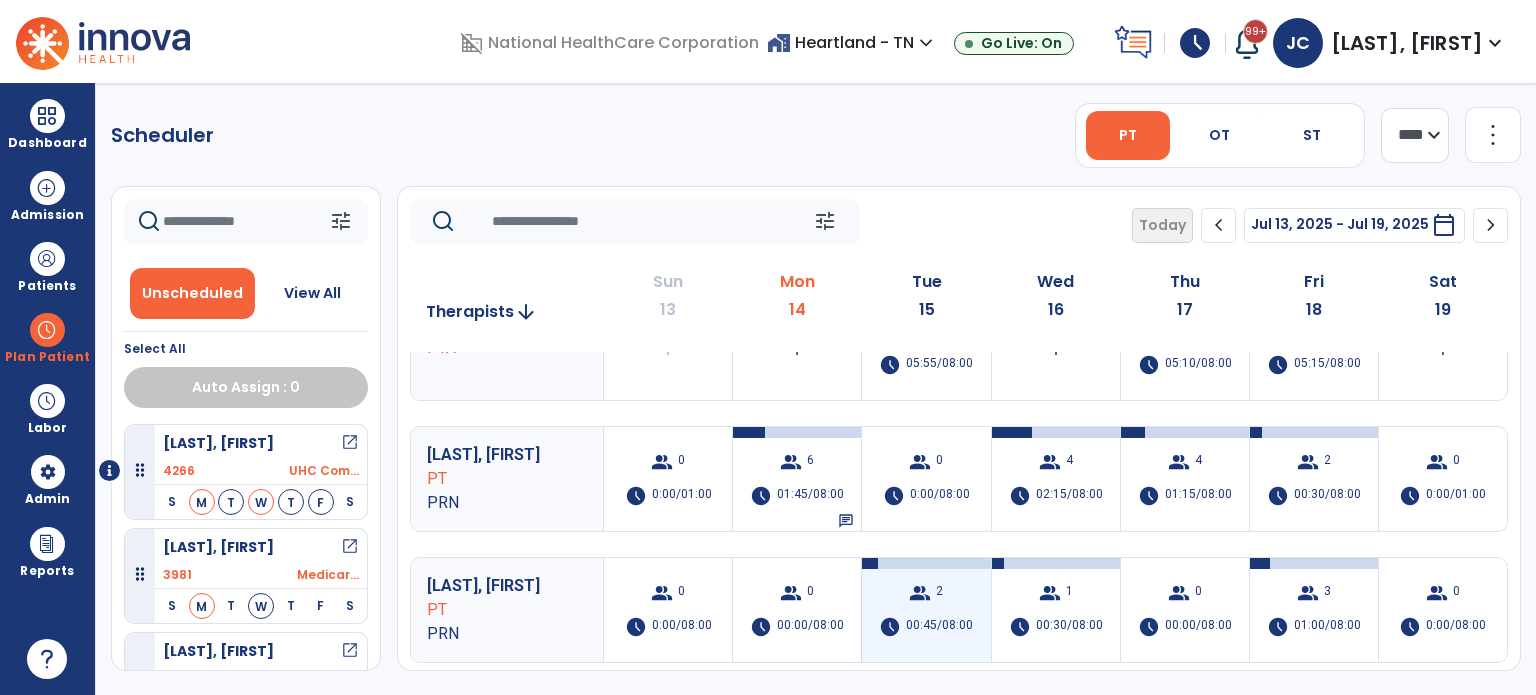 click on "group  2  schedule  00:45/08:00" at bounding box center [926, 610] 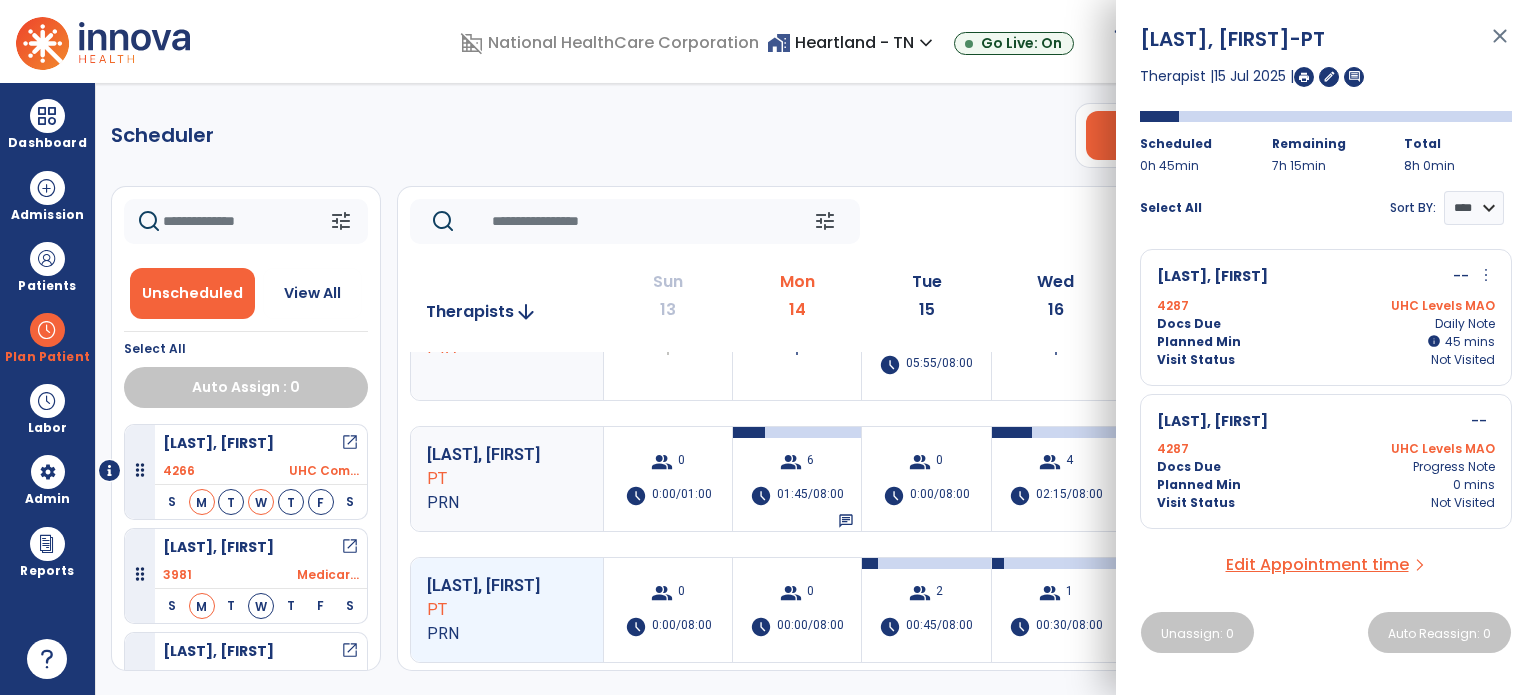 click on "close" at bounding box center (1500, 45) 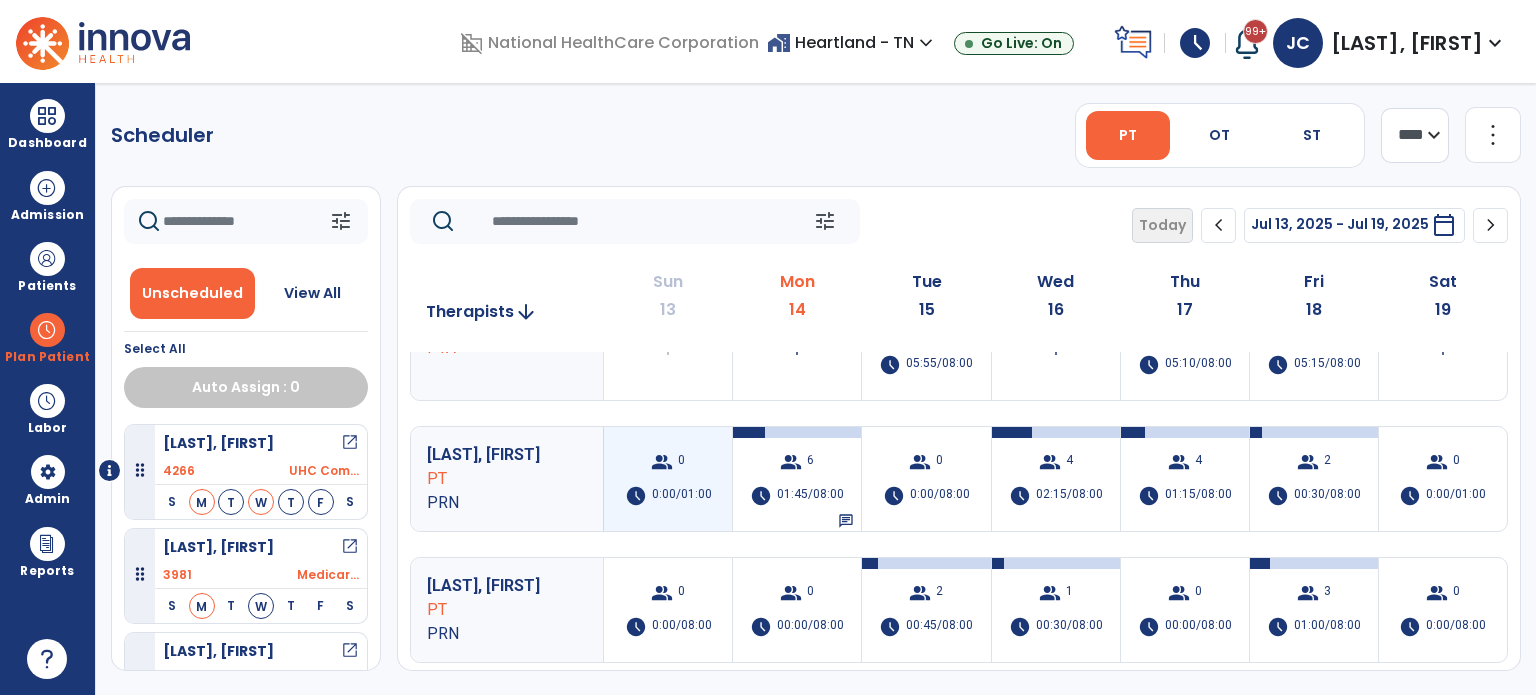 scroll, scrollTop: 0, scrollLeft: 0, axis: both 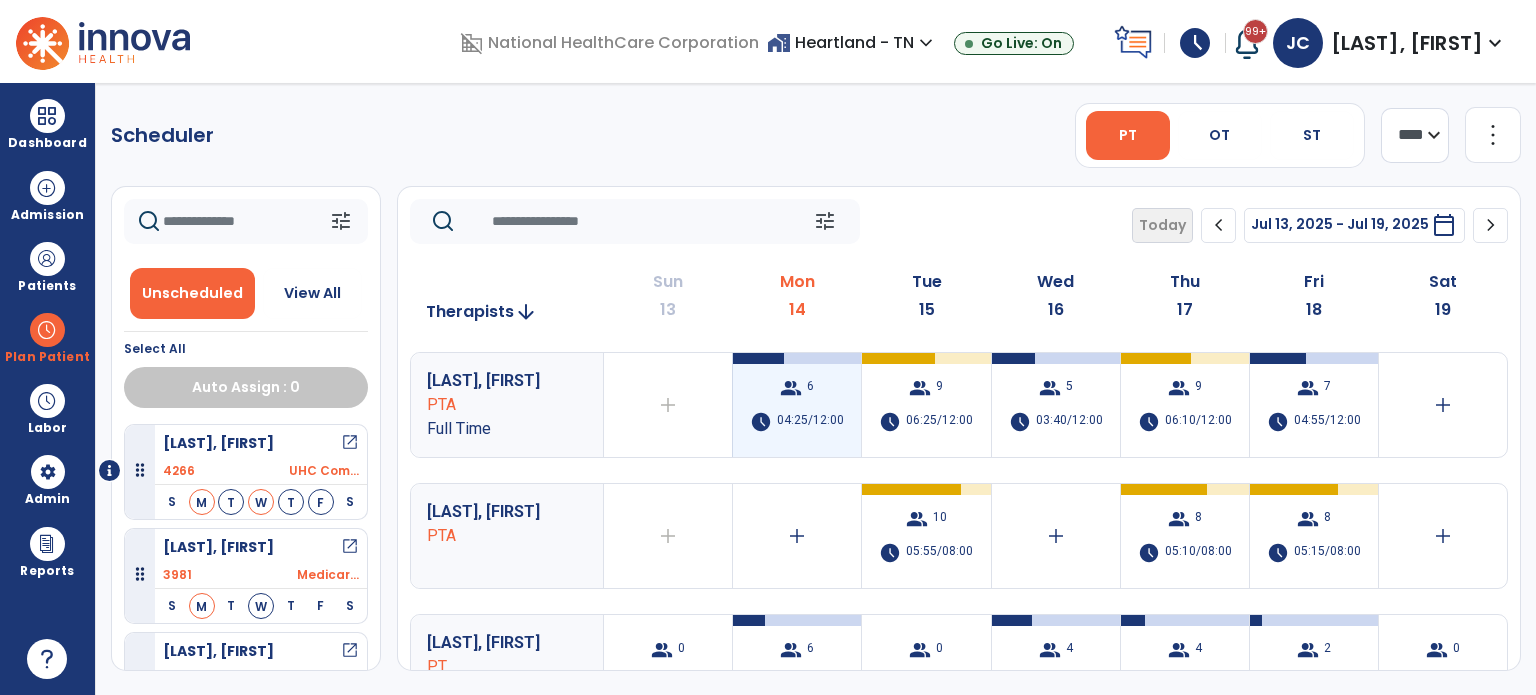 click on "04:25/12:00" at bounding box center [810, 422] 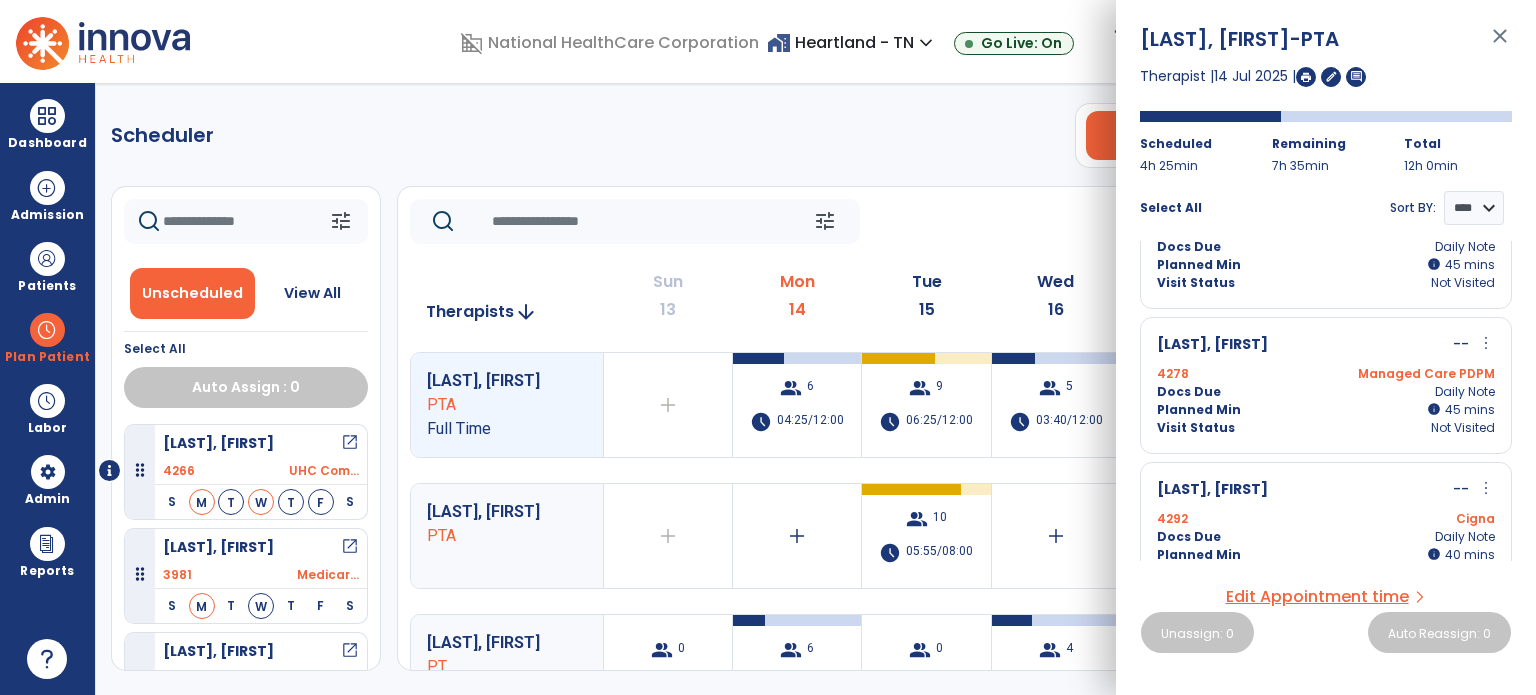 scroll, scrollTop: 546, scrollLeft: 0, axis: vertical 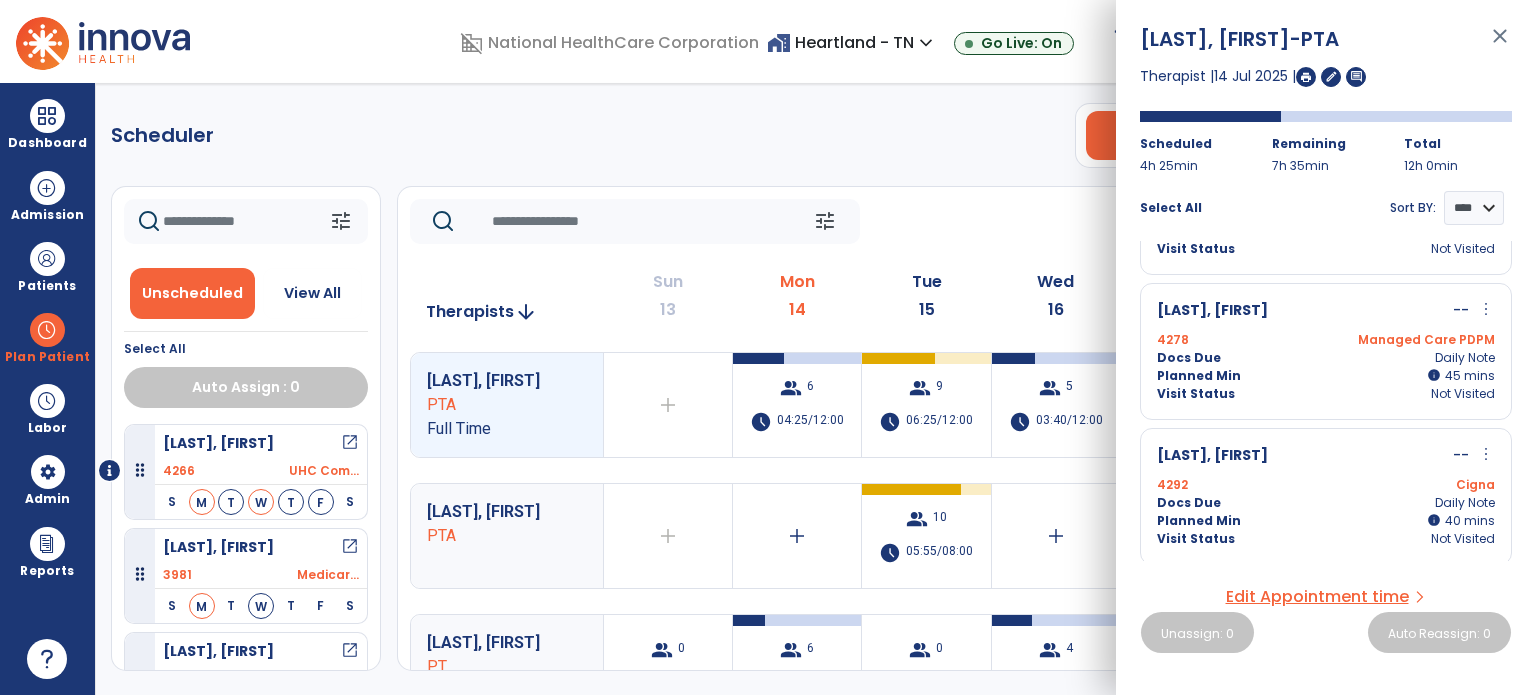 click on "close" at bounding box center (1500, 45) 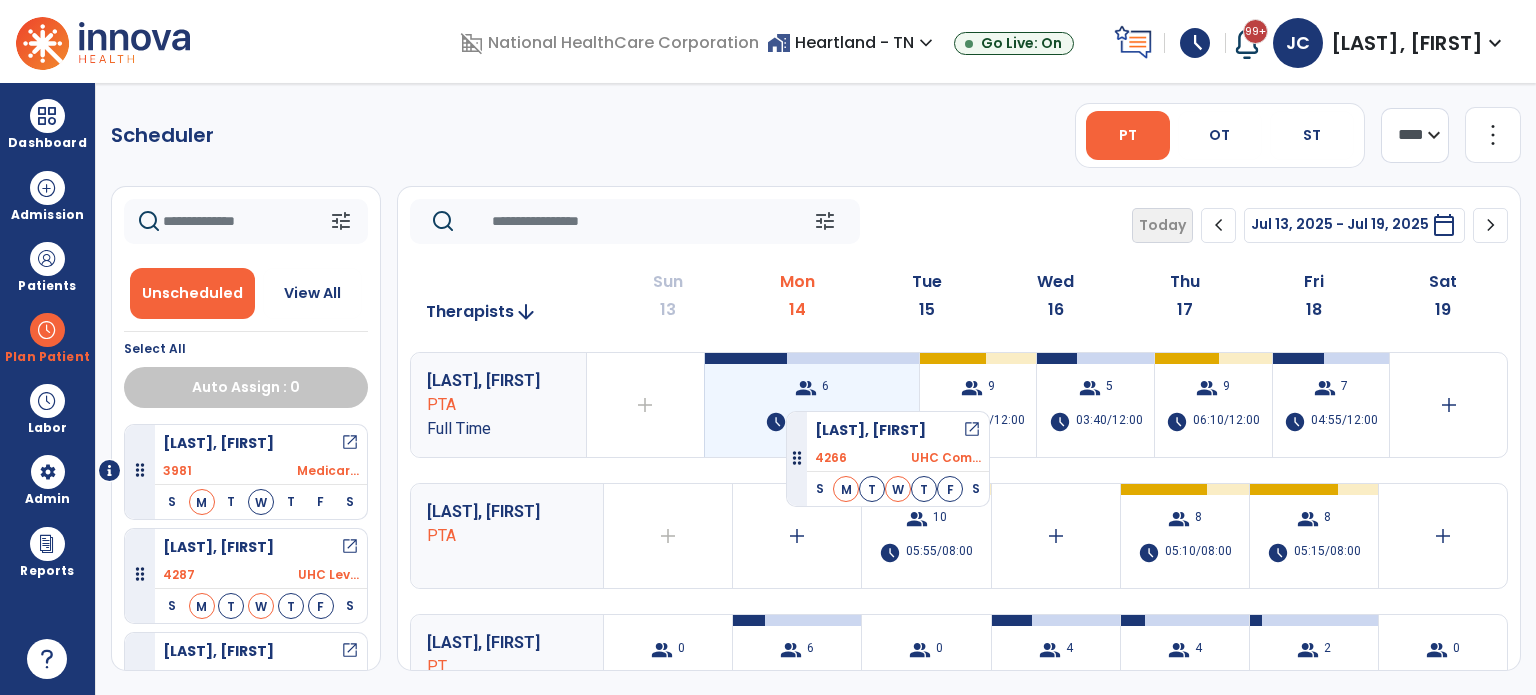 drag, startPoint x: 332, startPoint y: 473, endPoint x: 804, endPoint y: 401, distance: 477.45996 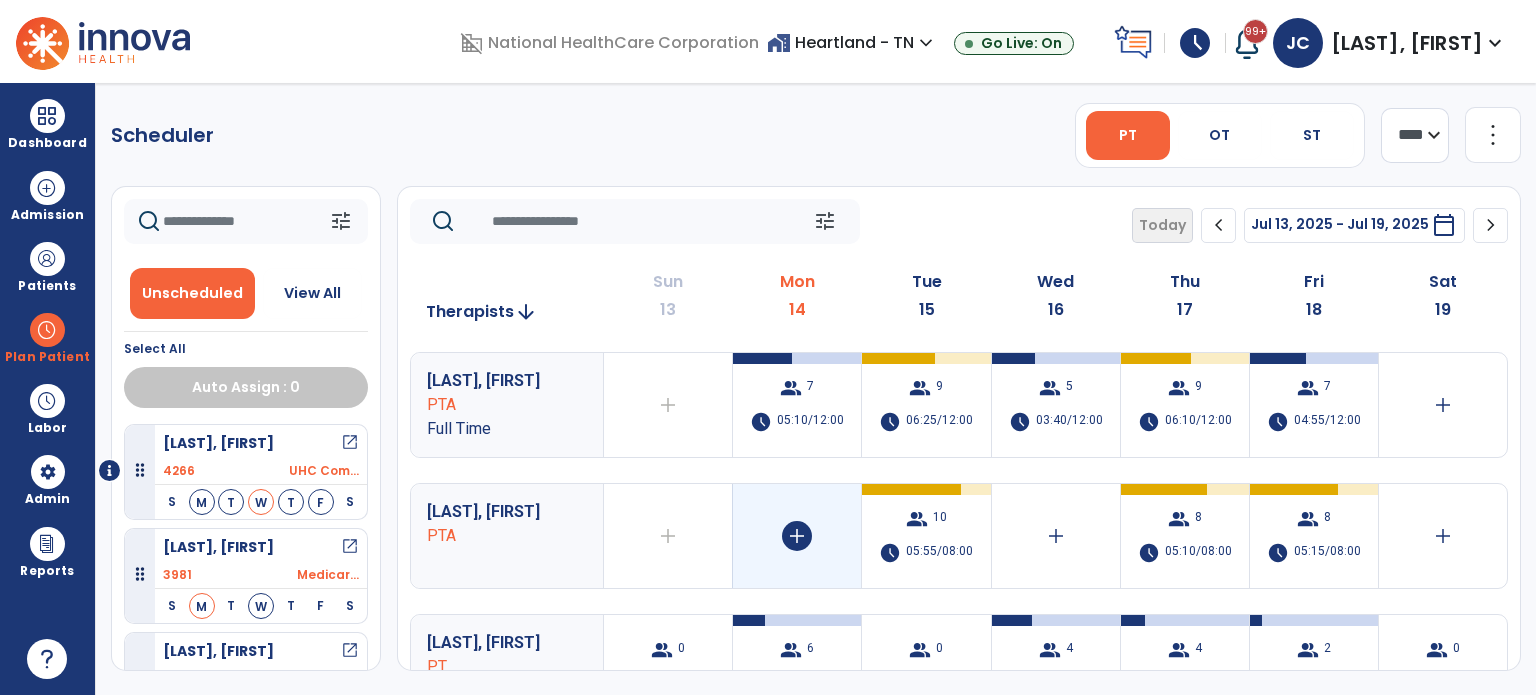 scroll, scrollTop: 66, scrollLeft: 0, axis: vertical 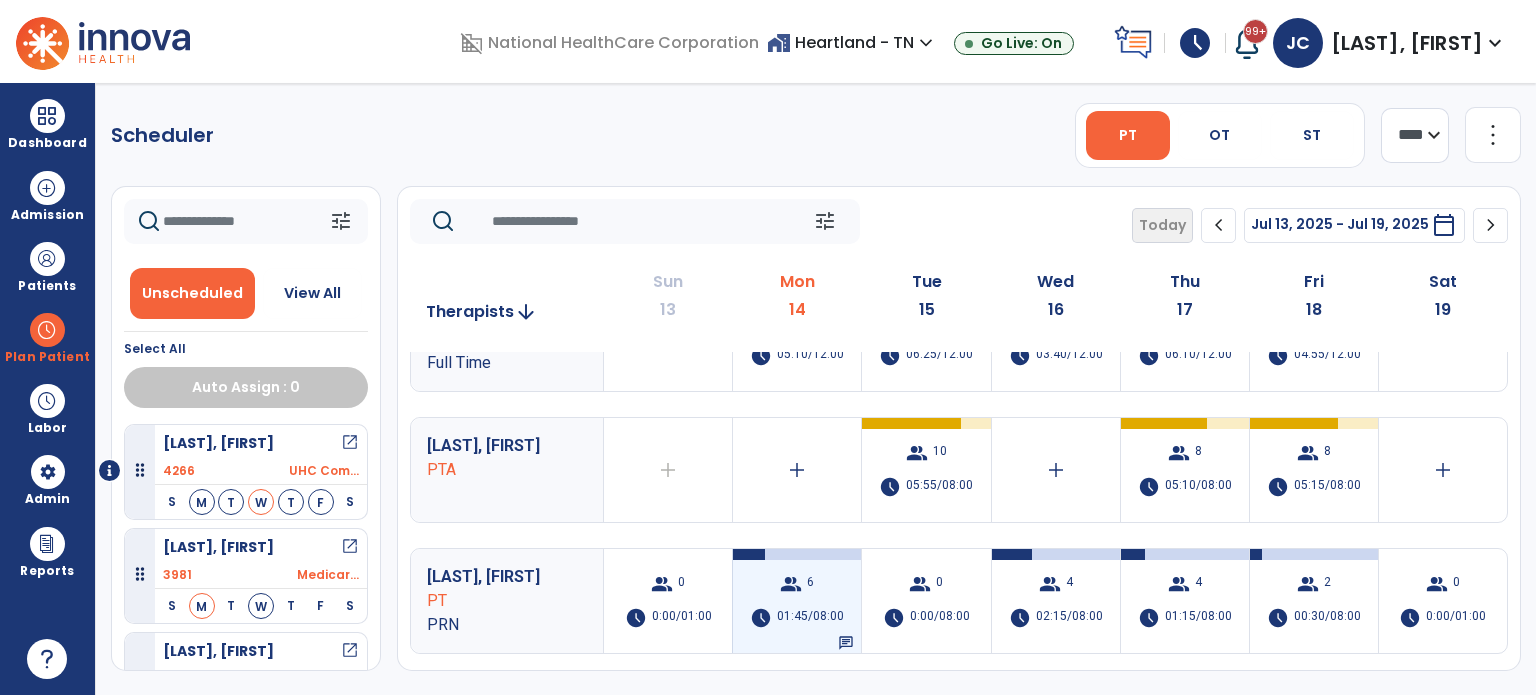 click on "01:45/08:00" at bounding box center [810, 618] 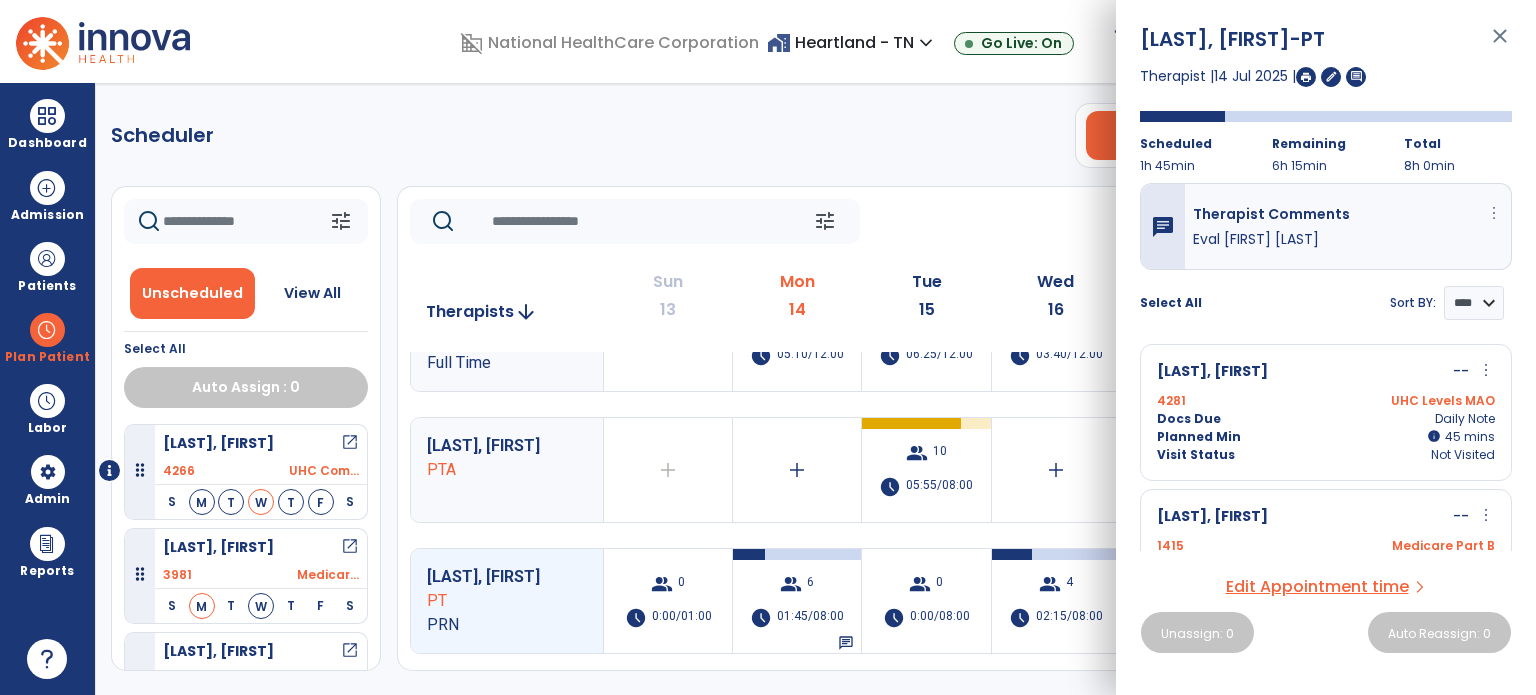 click on "more_vert" at bounding box center [1494, 213] 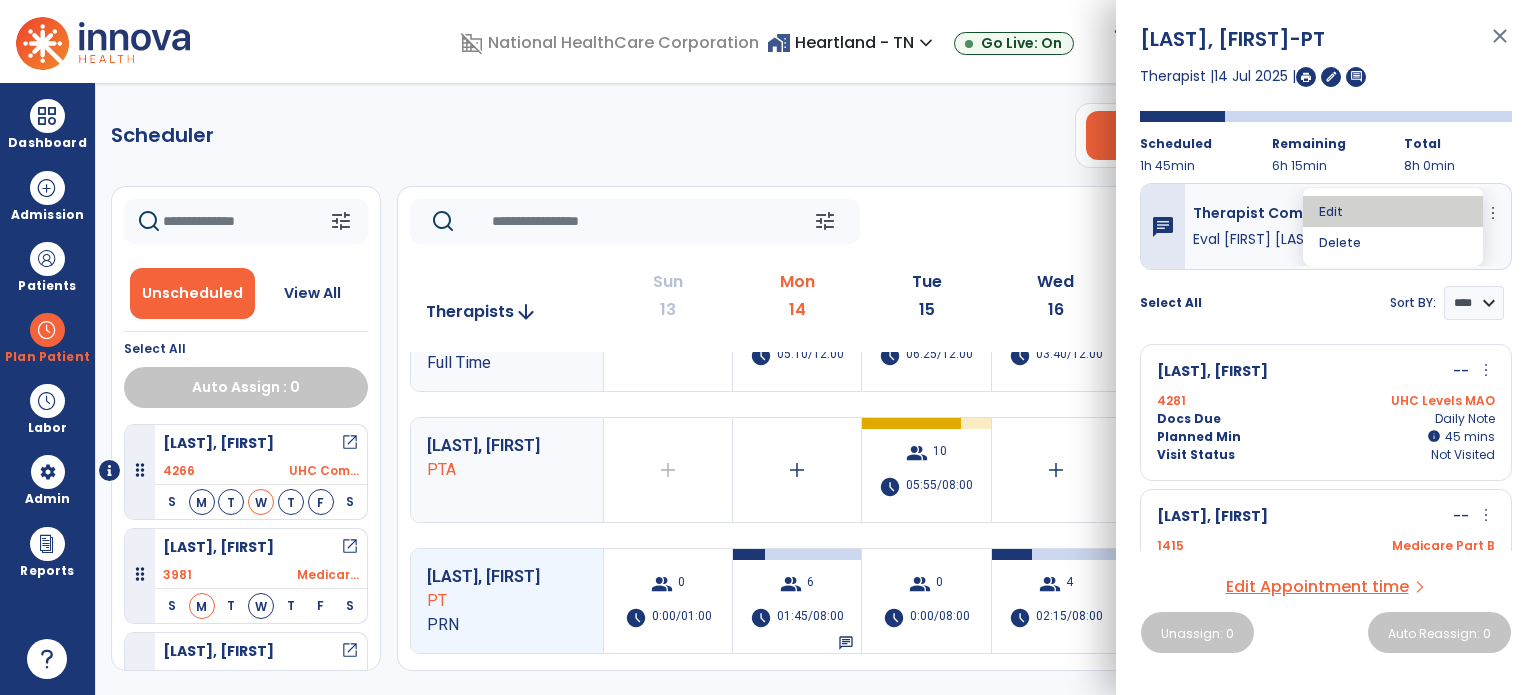click on "Edit" at bounding box center [1393, 211] 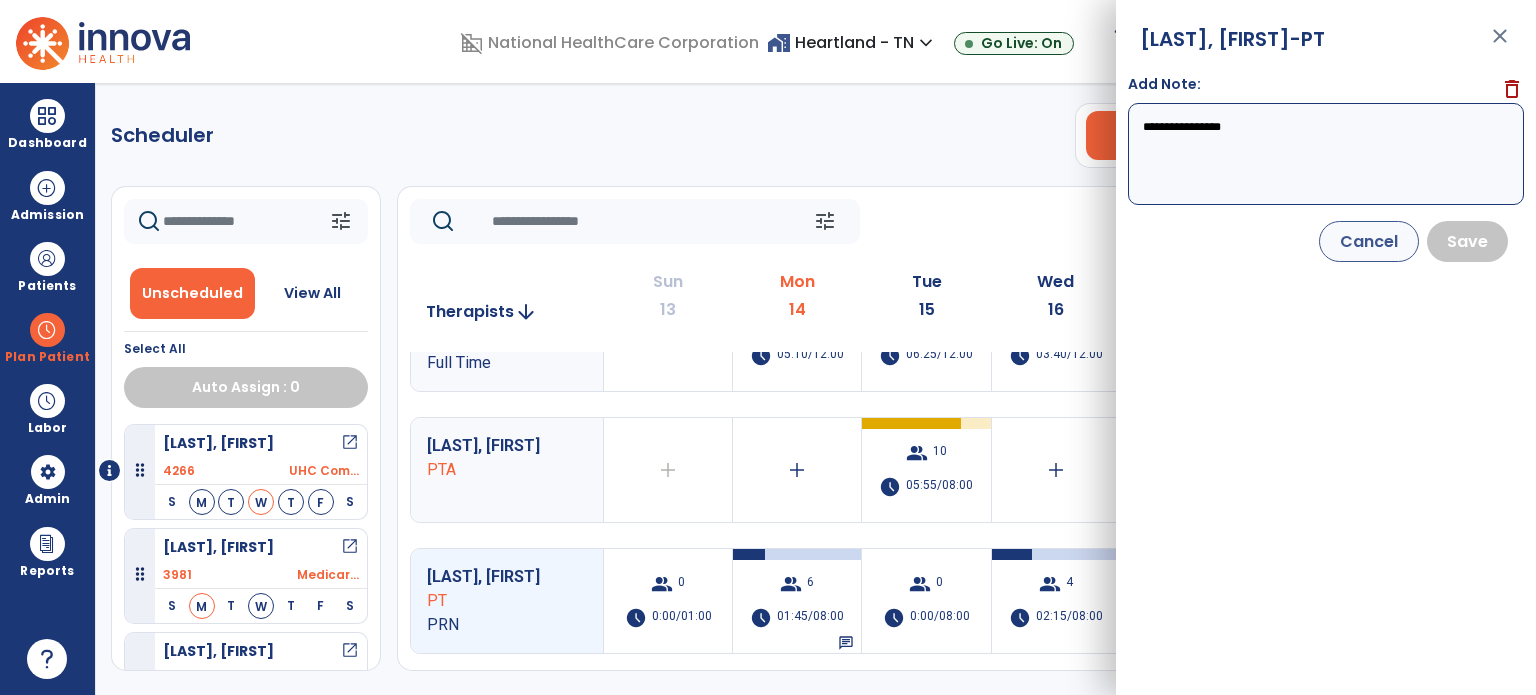 click on "**********" at bounding box center (1326, 154) 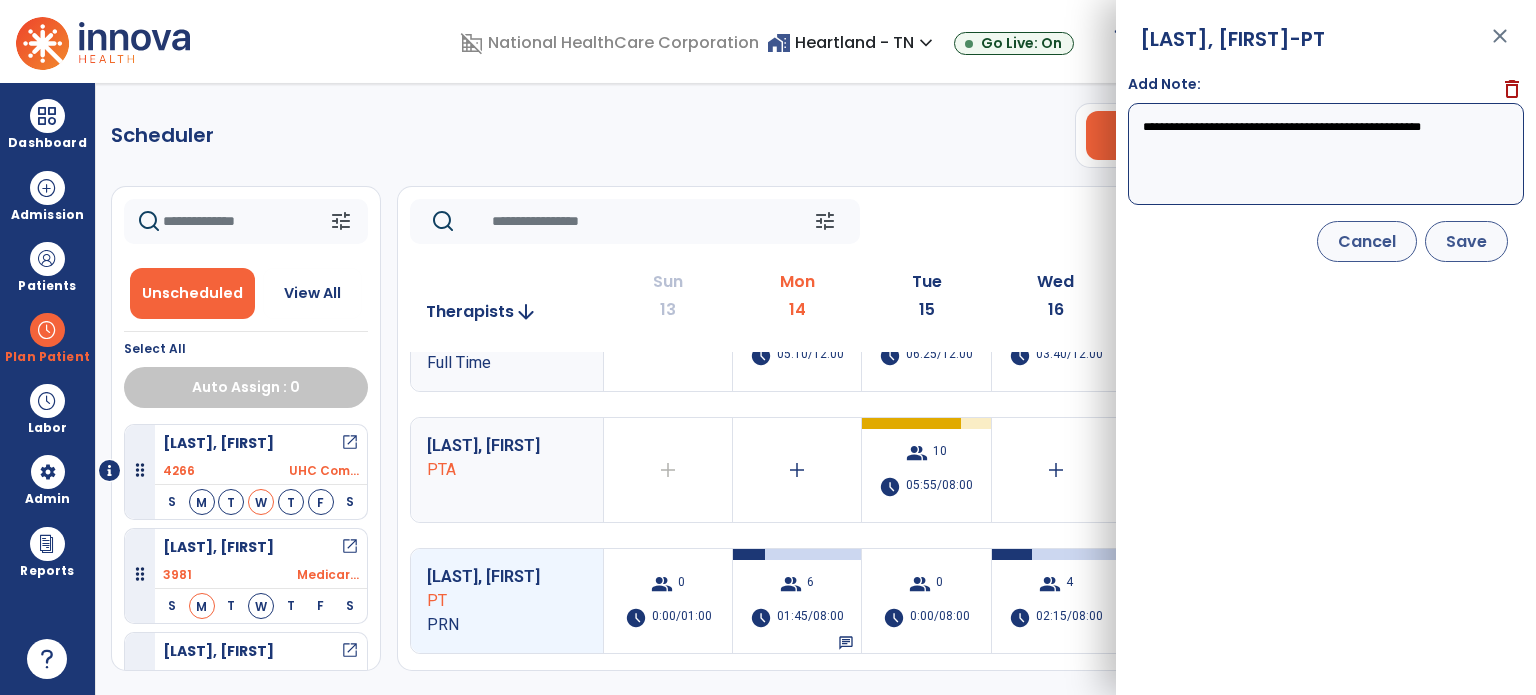 type on "**********" 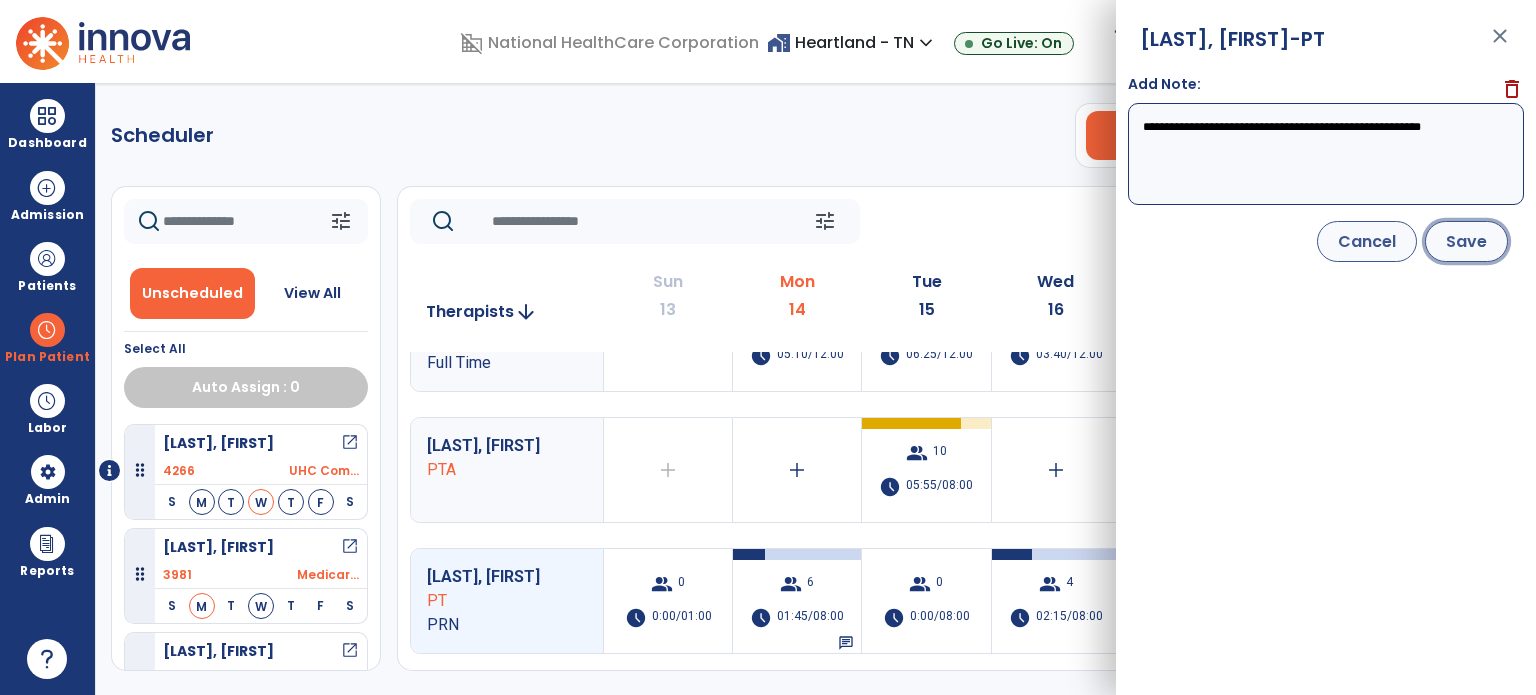 click on "Save" at bounding box center [1466, 241] 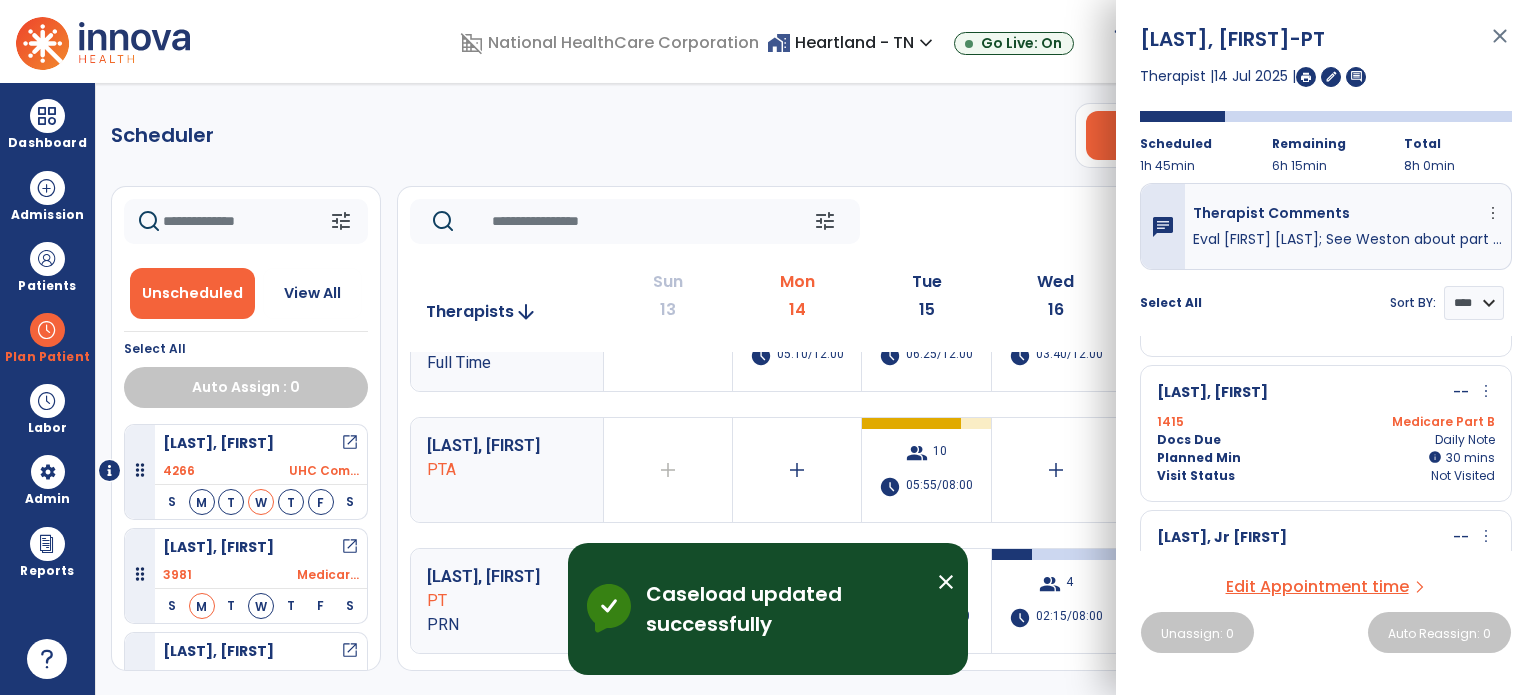 scroll, scrollTop: 0, scrollLeft: 0, axis: both 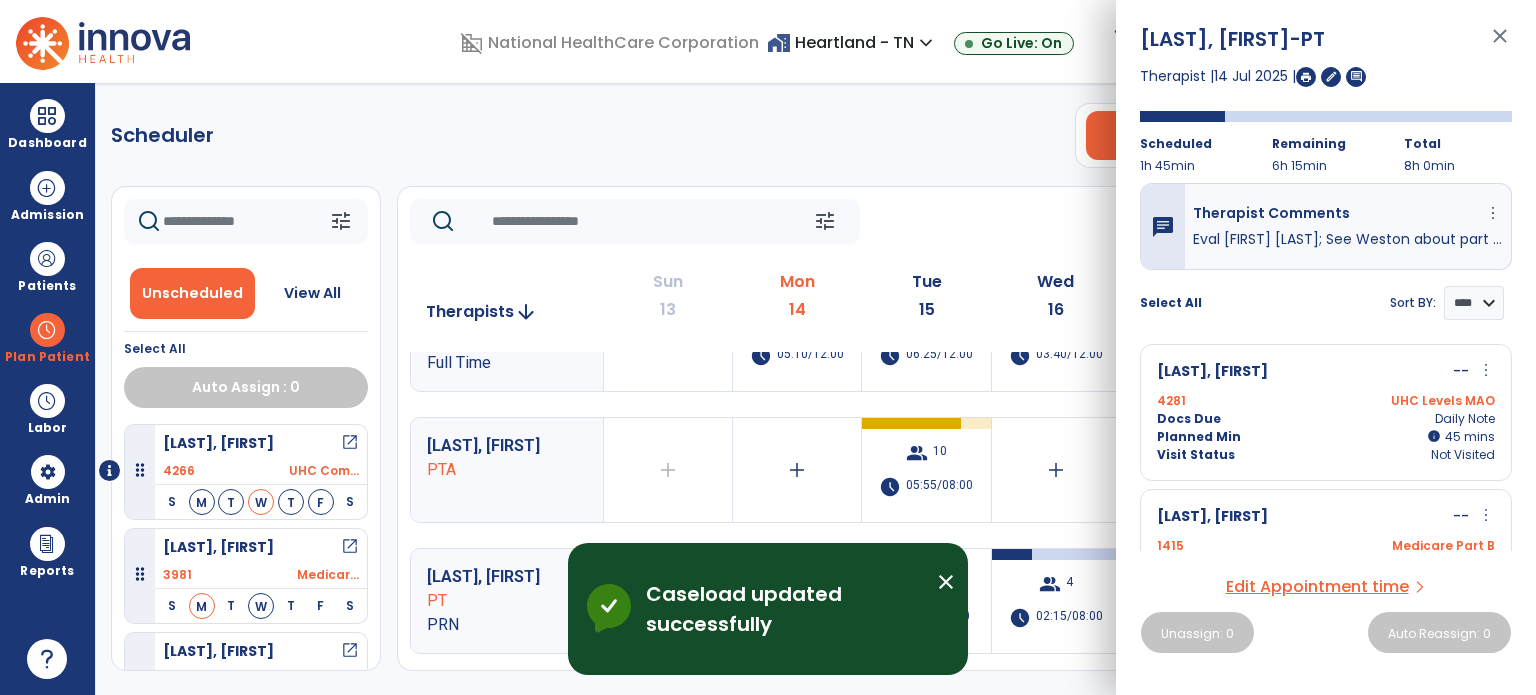 click on "Docs Due Daily Note" at bounding box center [1326, 419] 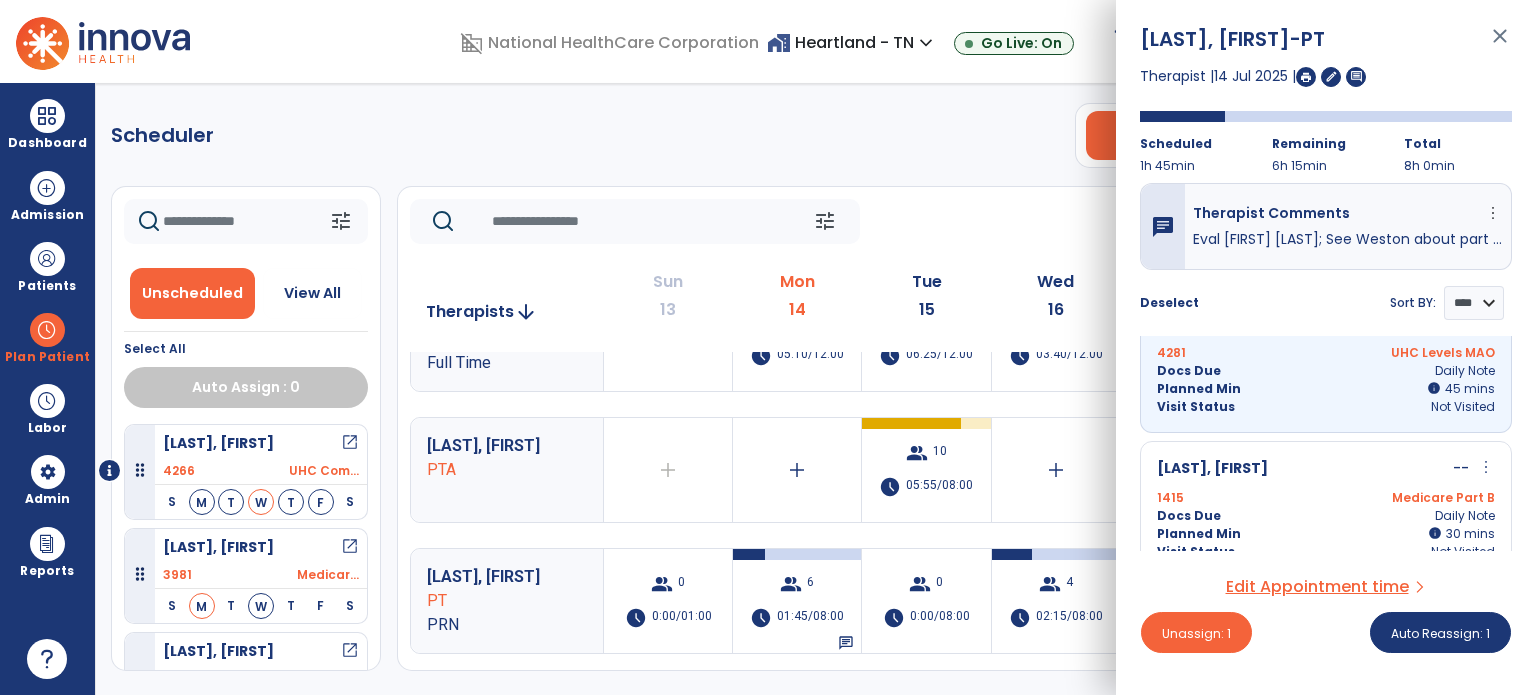 scroll, scrollTop: 0, scrollLeft: 0, axis: both 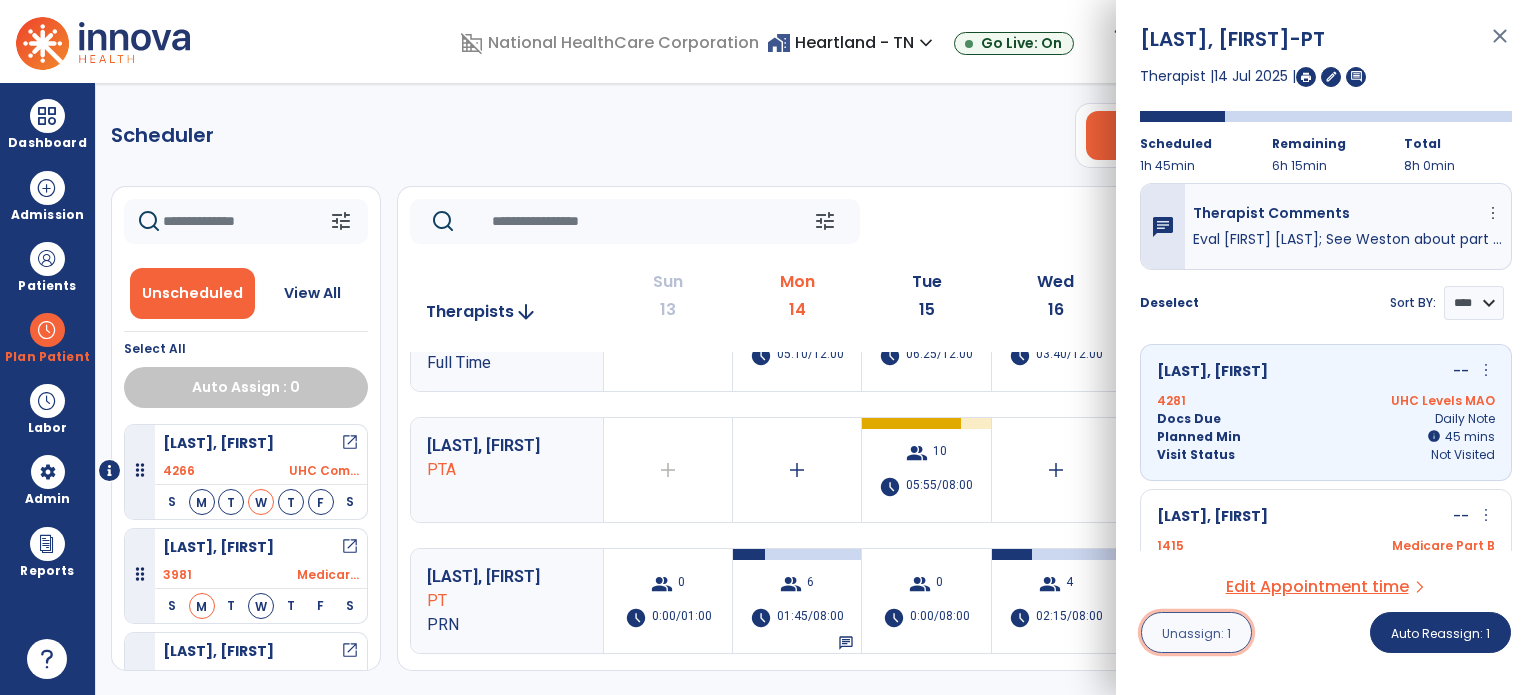 click on "Unassign: 1" at bounding box center [1196, 632] 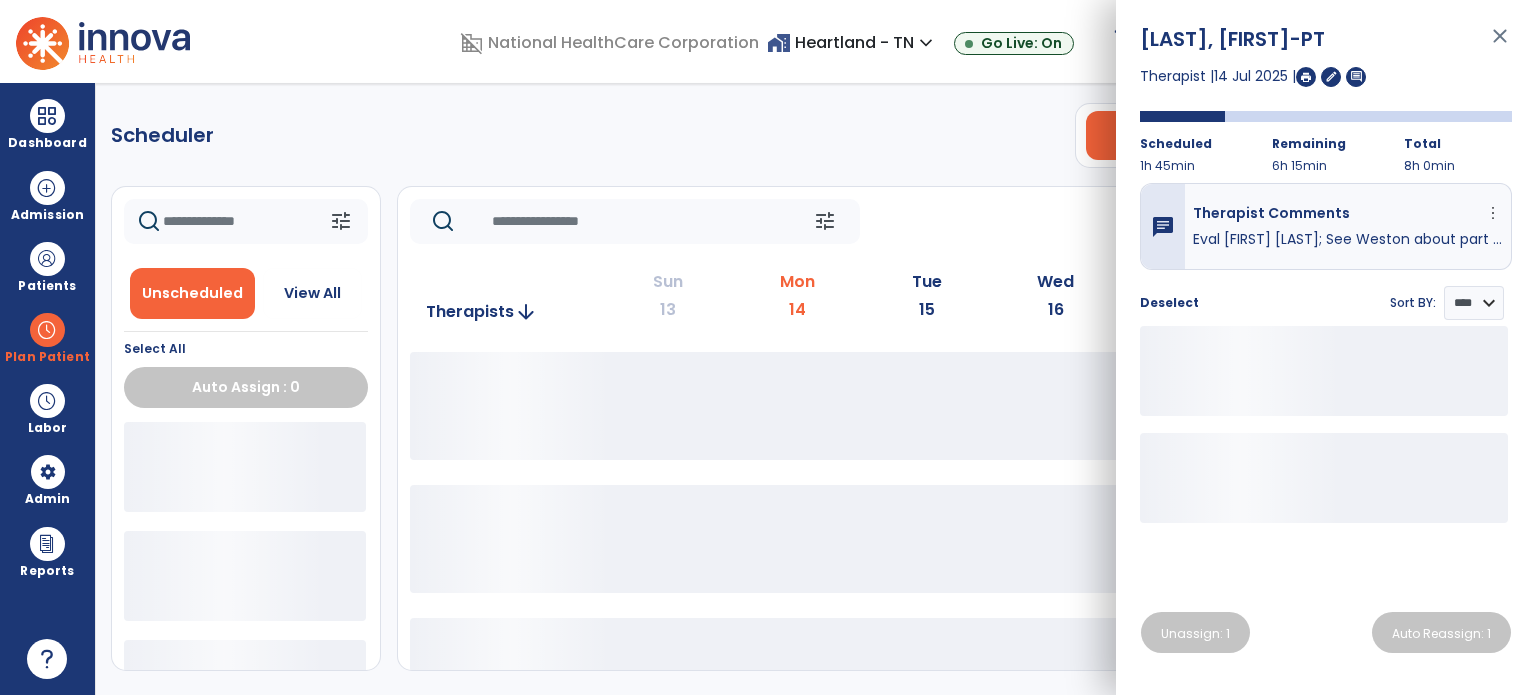 click on "close" at bounding box center [1500, 45] 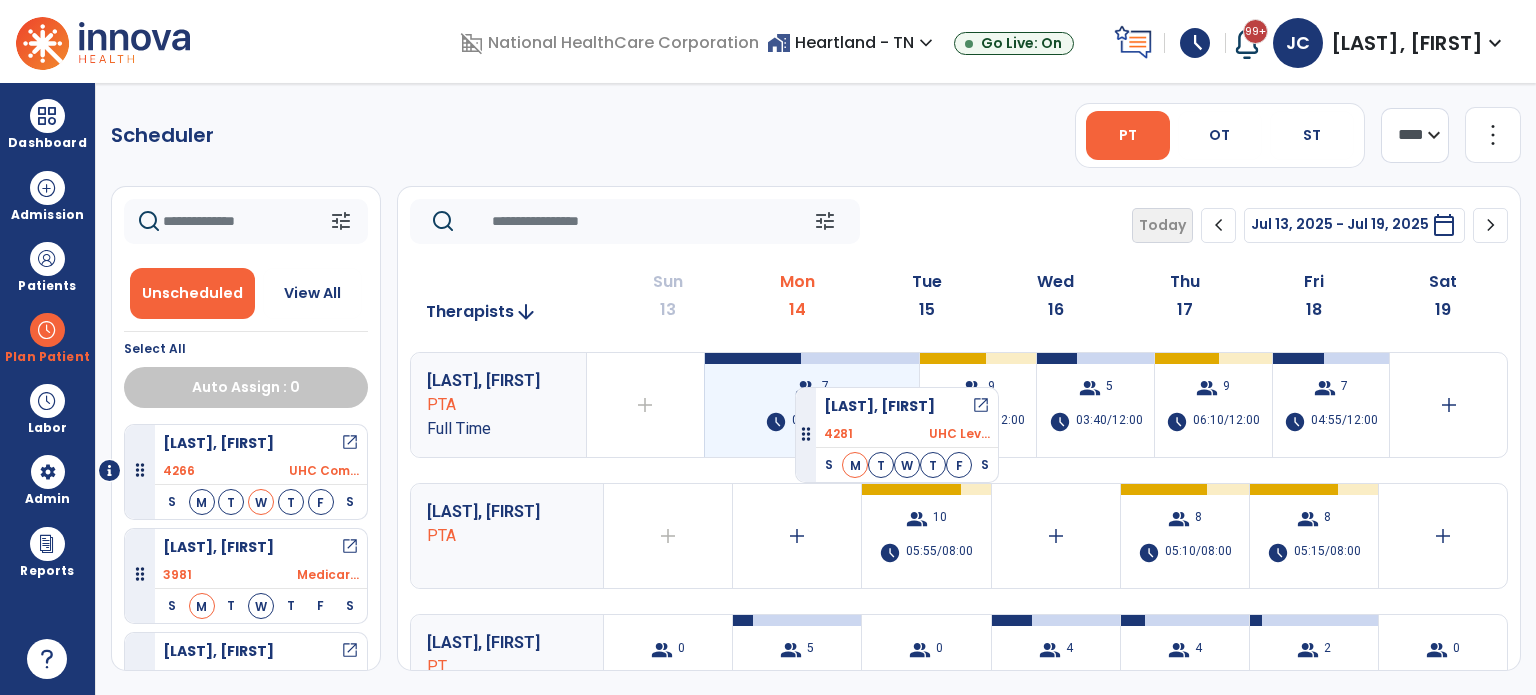 drag, startPoint x: 298, startPoint y: 551, endPoint x: 822, endPoint y: 391, distance: 547.8832 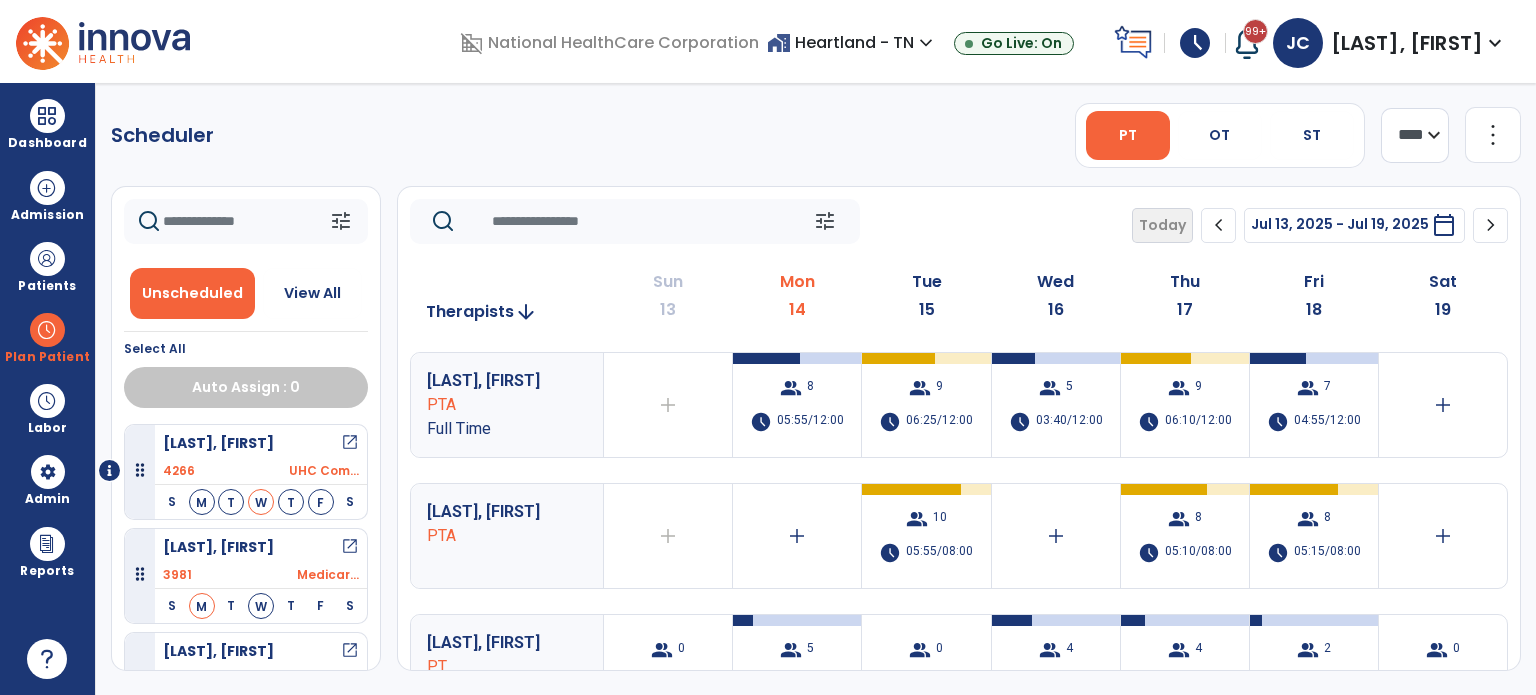 scroll, scrollTop: 64, scrollLeft: 0, axis: vertical 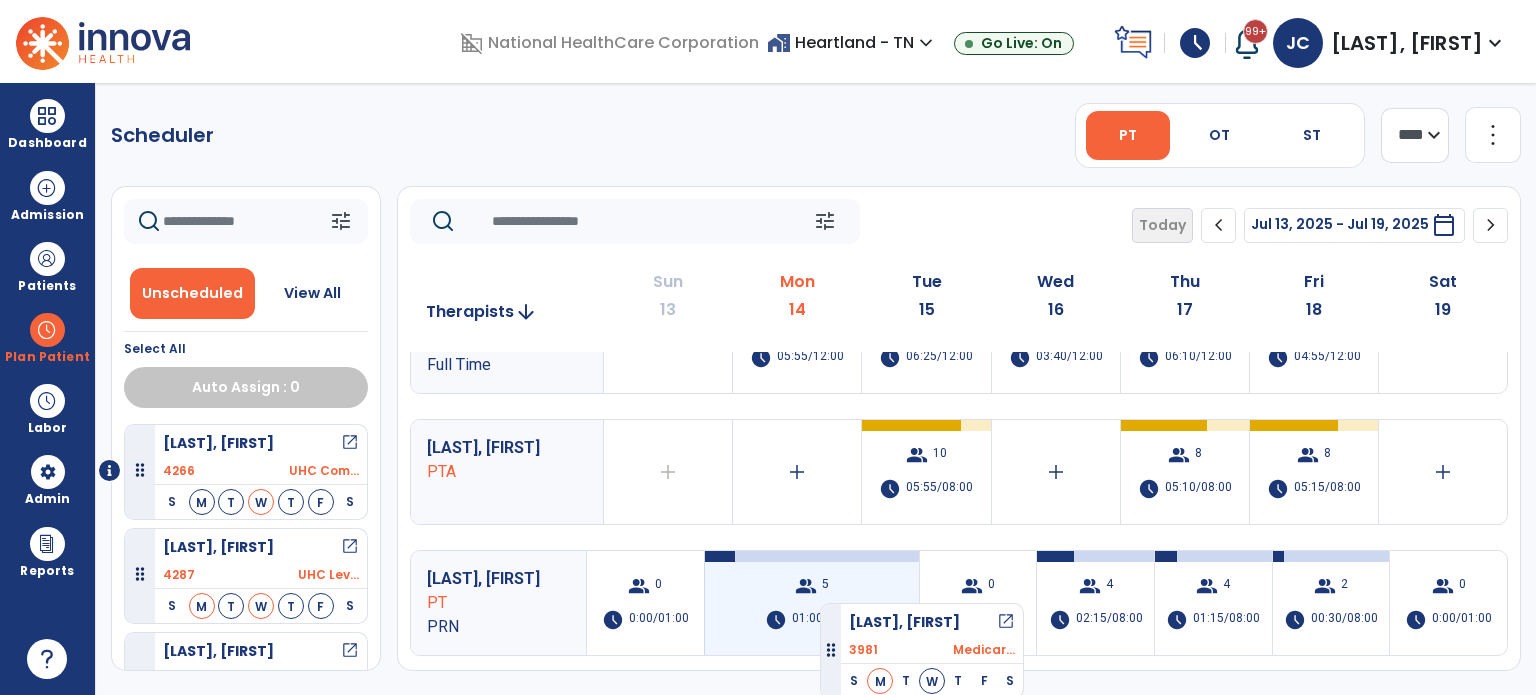 drag, startPoint x: 322, startPoint y: 552, endPoint x: 820, endPoint y: 595, distance: 499.85297 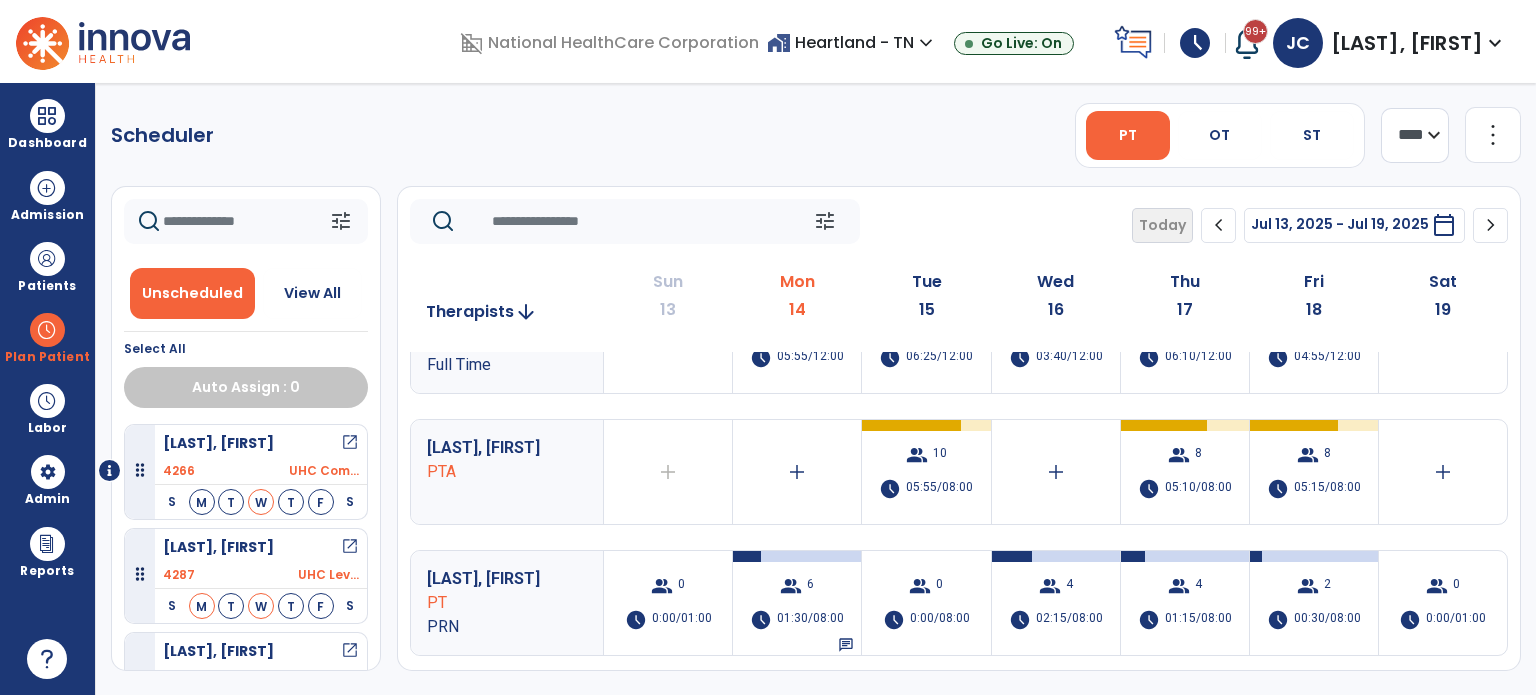 scroll, scrollTop: 0, scrollLeft: 0, axis: both 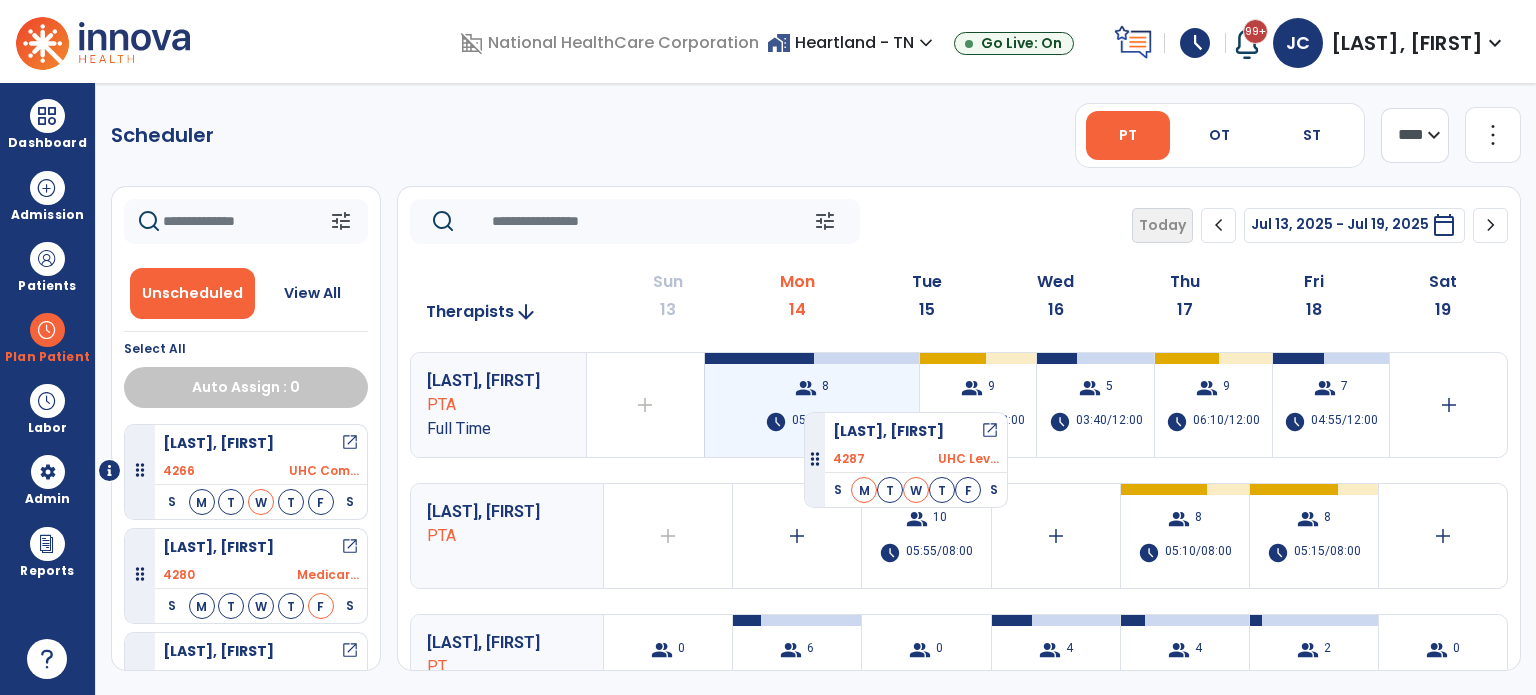 drag, startPoint x: 294, startPoint y: 547, endPoint x: 810, endPoint y: 412, distance: 533.3676 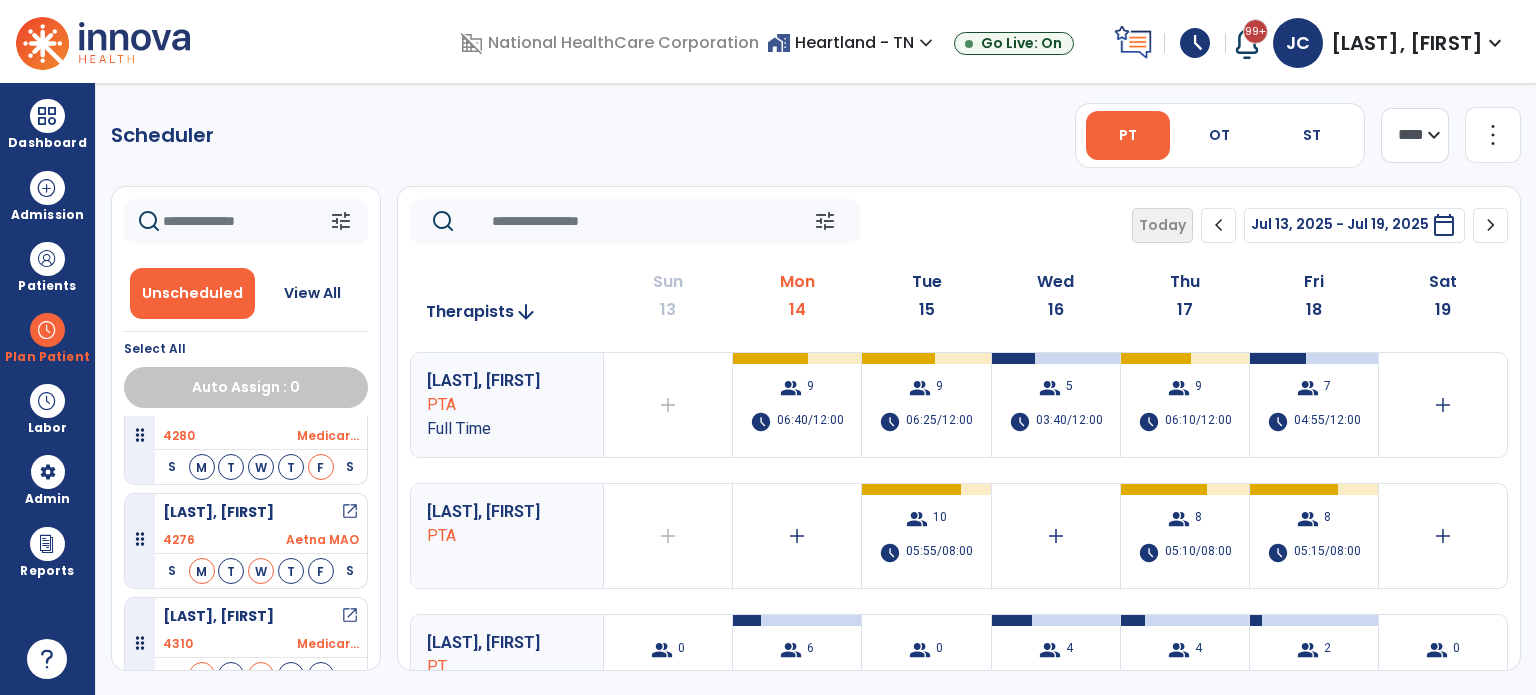 scroll, scrollTop: 243, scrollLeft: 0, axis: vertical 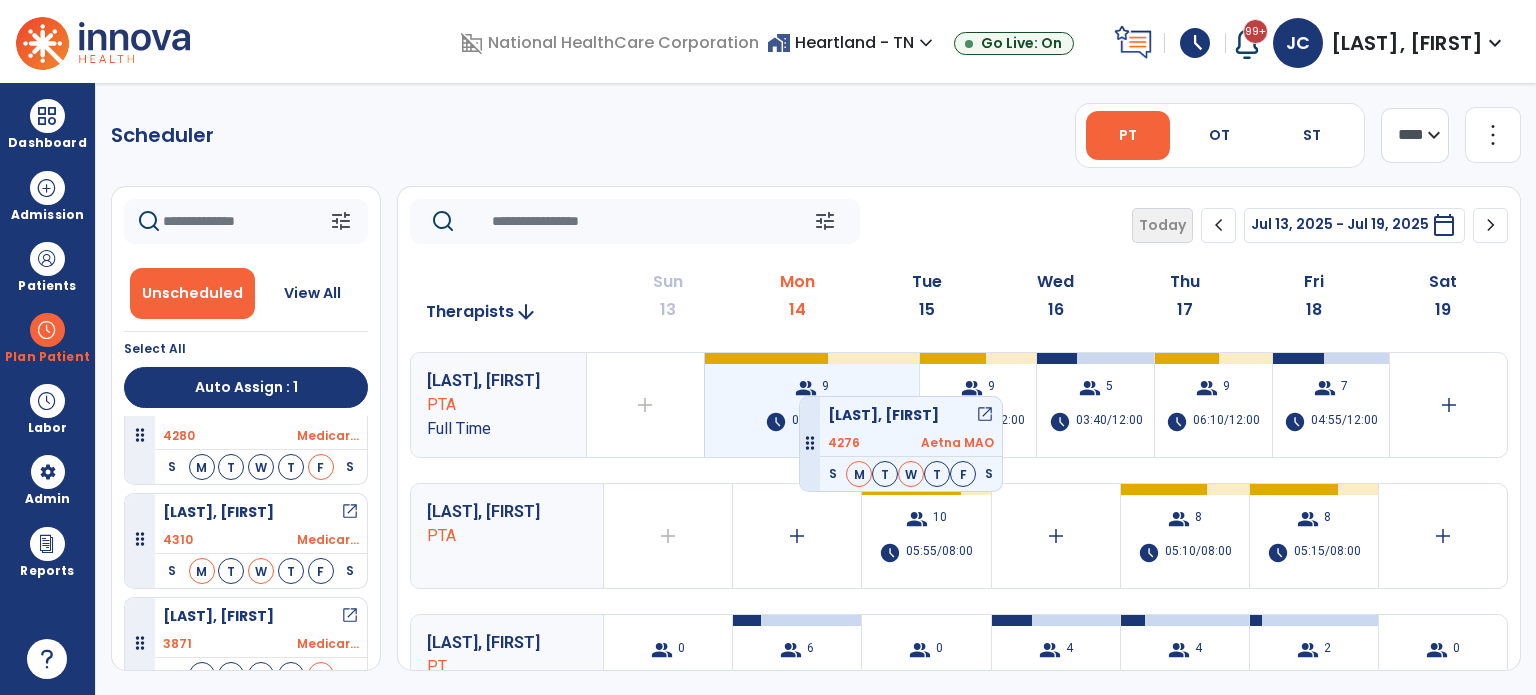 drag, startPoint x: 204, startPoint y: 544, endPoint x: 804, endPoint y: 385, distance: 620.7101 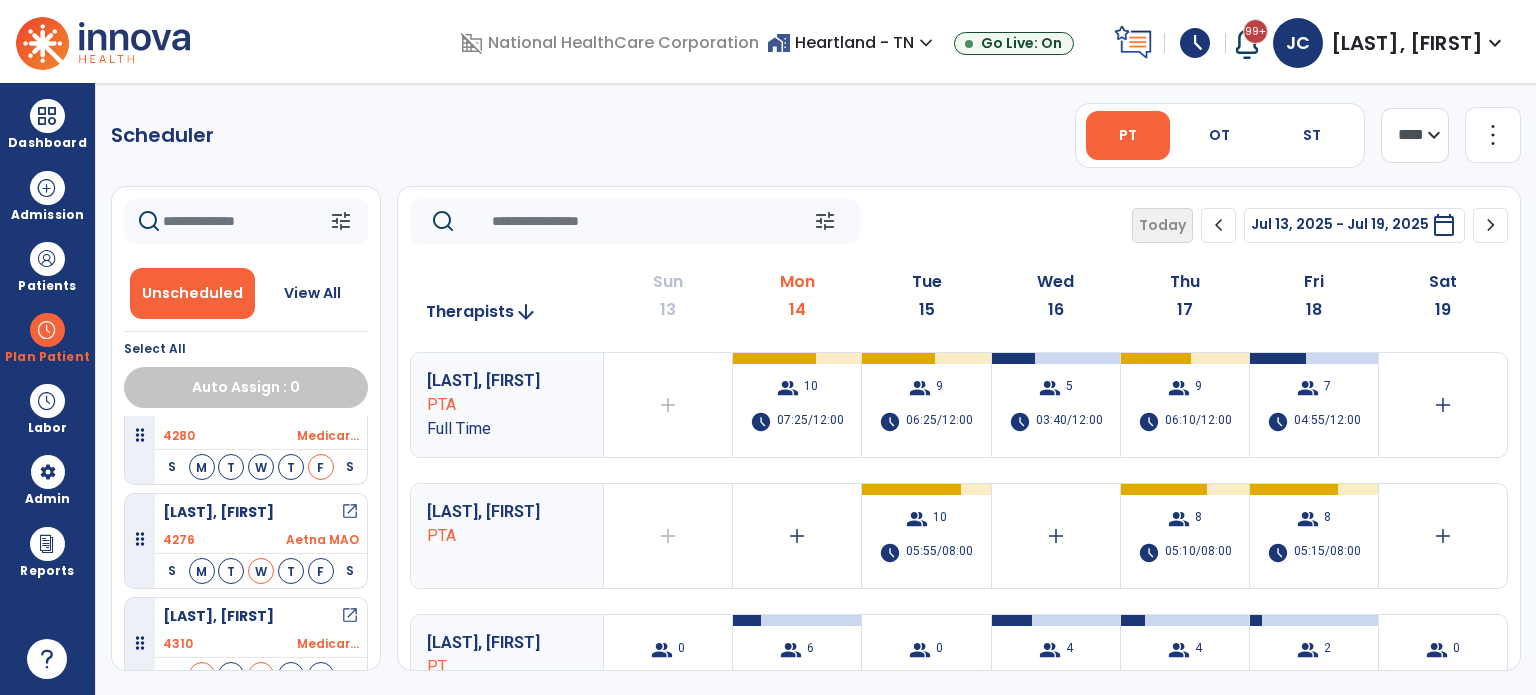 scroll, scrollTop: 328, scrollLeft: 0, axis: vertical 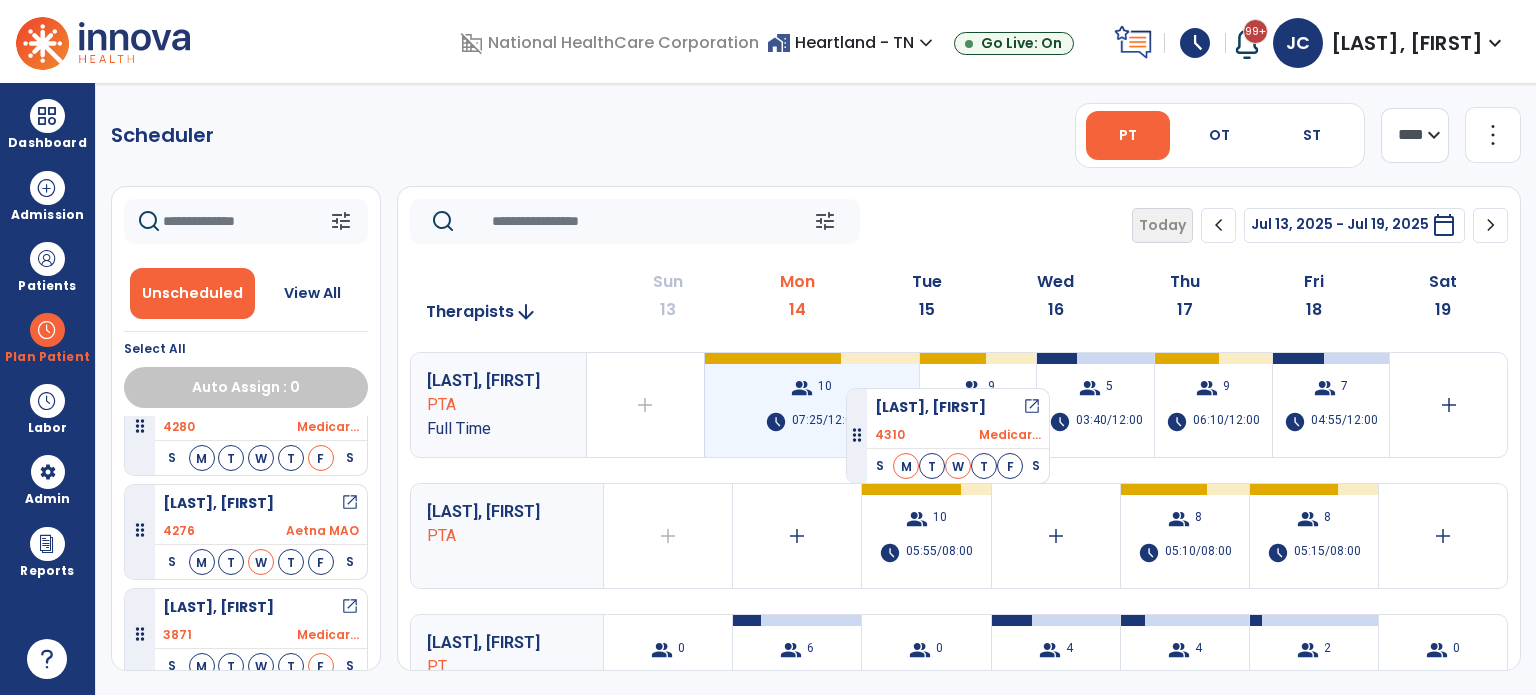 drag, startPoint x: 231, startPoint y: 555, endPoint x: 857, endPoint y: 375, distance: 651.36475 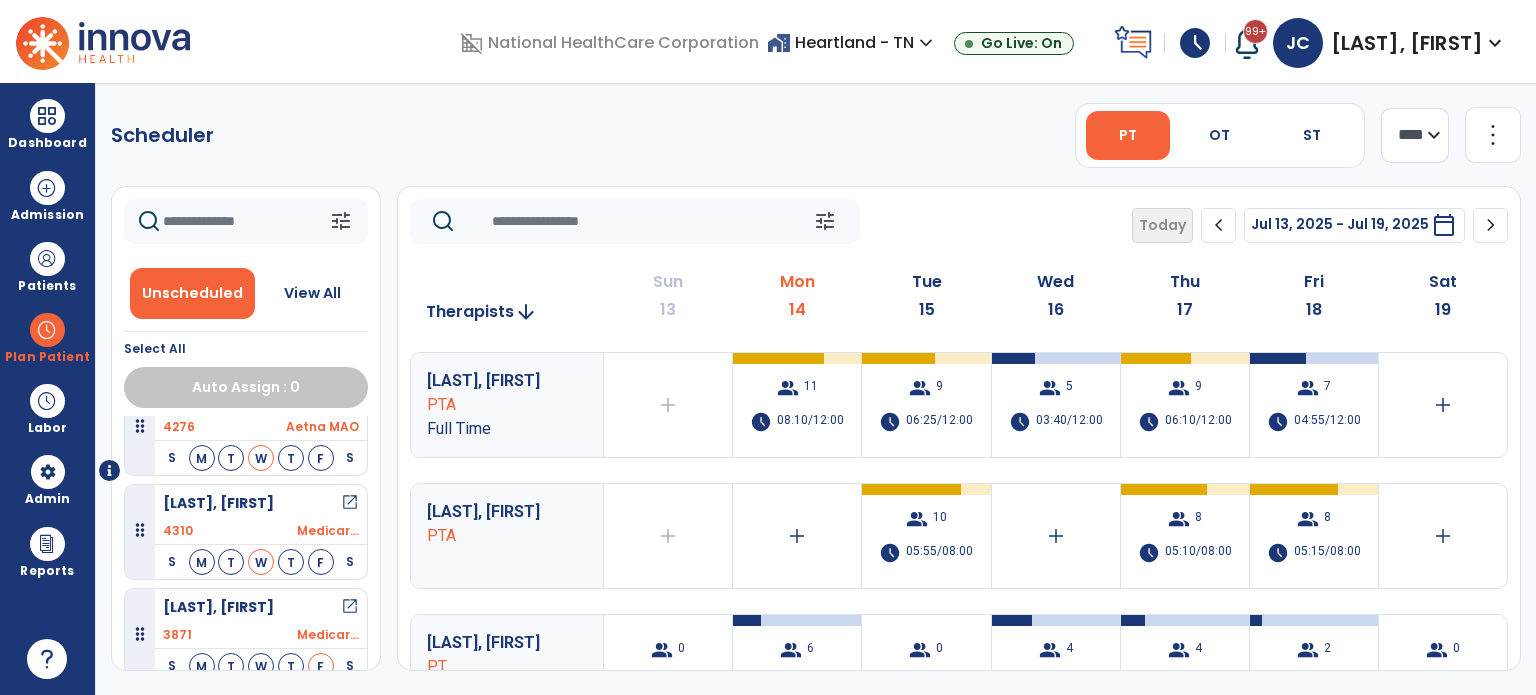 scroll, scrollTop: 0, scrollLeft: 0, axis: both 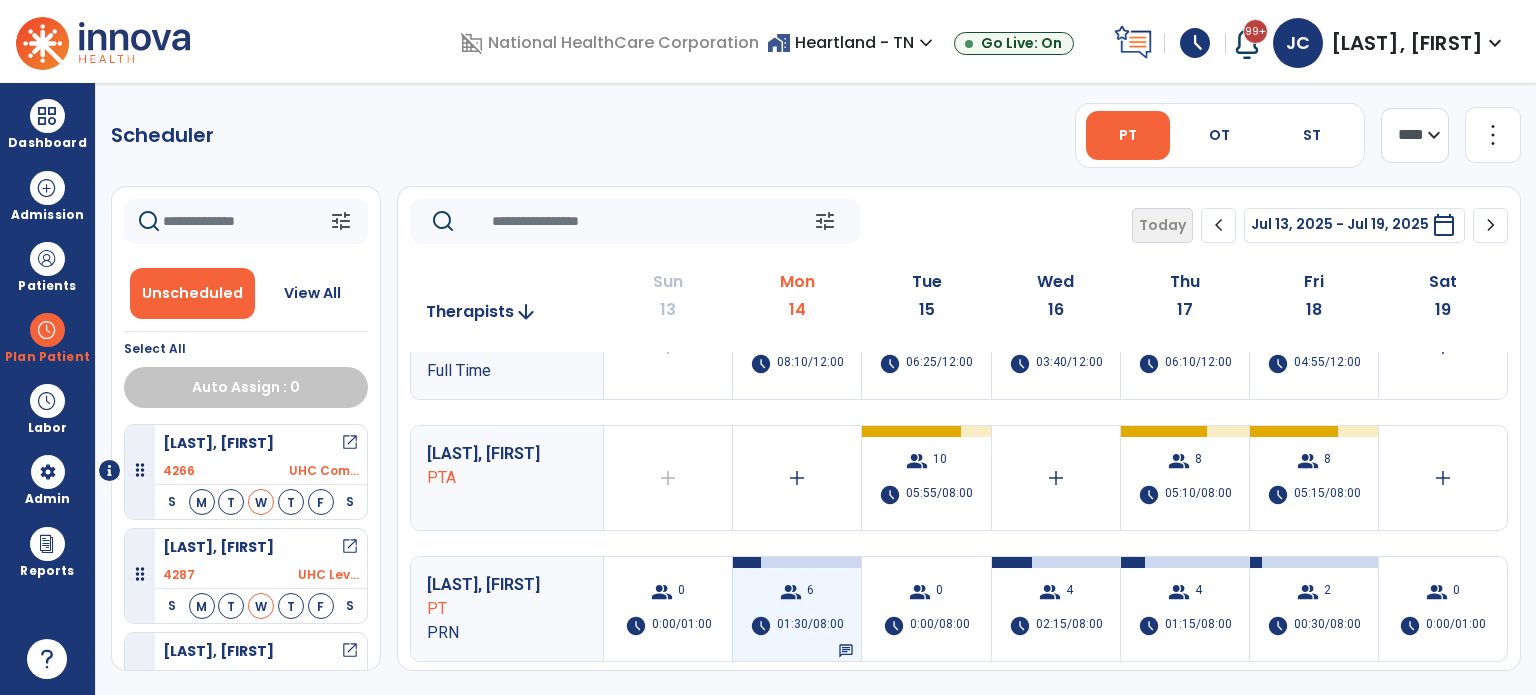 click on "group" at bounding box center (791, 592) 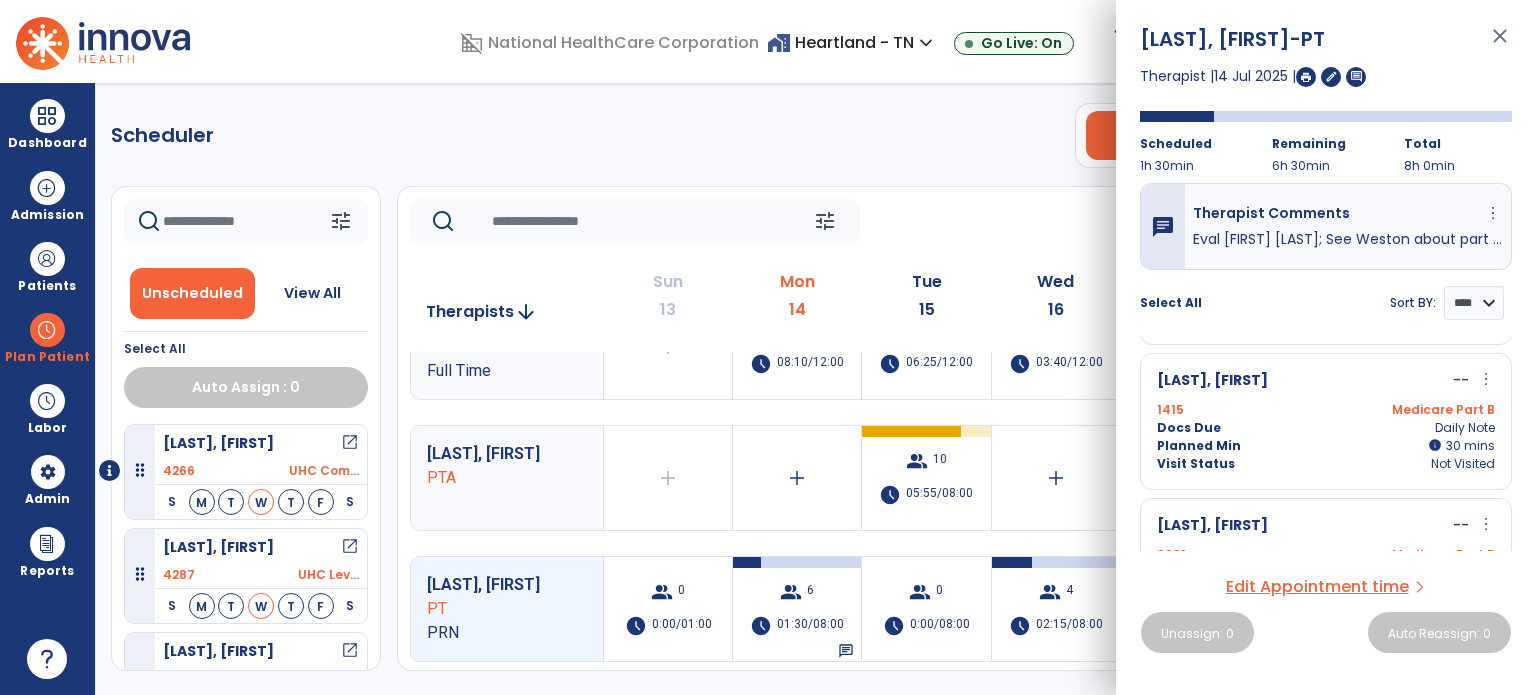 scroll, scrollTop: 136, scrollLeft: 0, axis: vertical 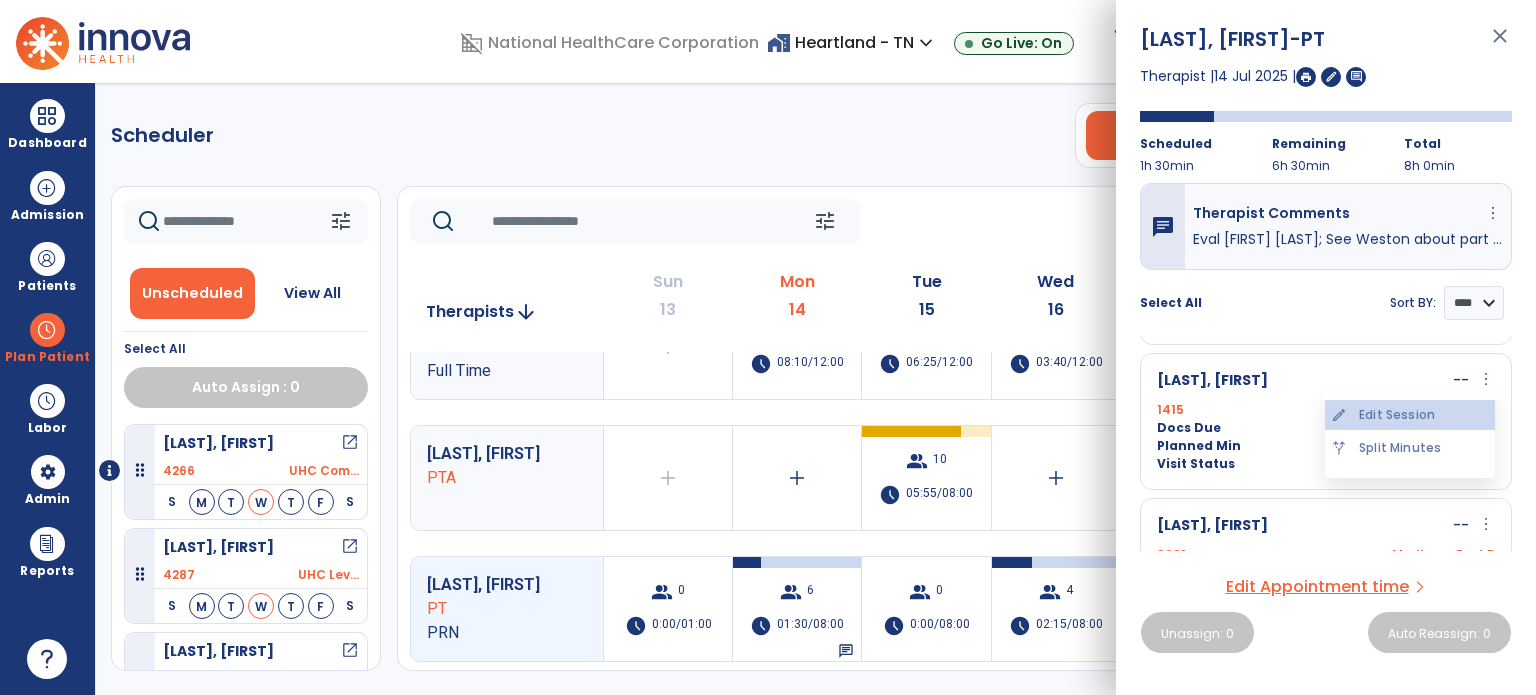 click on "edit   Edit Session" at bounding box center [1410, 415] 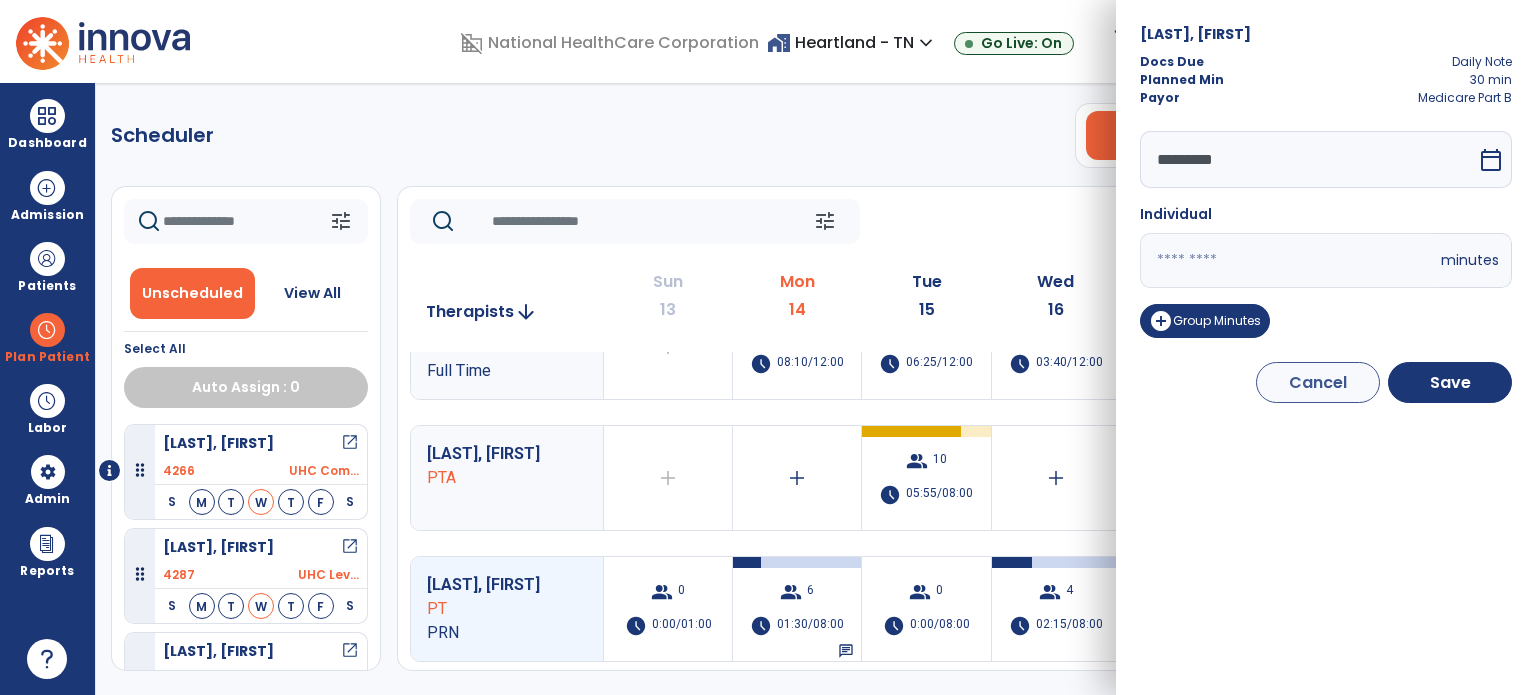 drag, startPoint x: 1192, startPoint y: 271, endPoint x: 1099, endPoint y: 274, distance: 93.04838 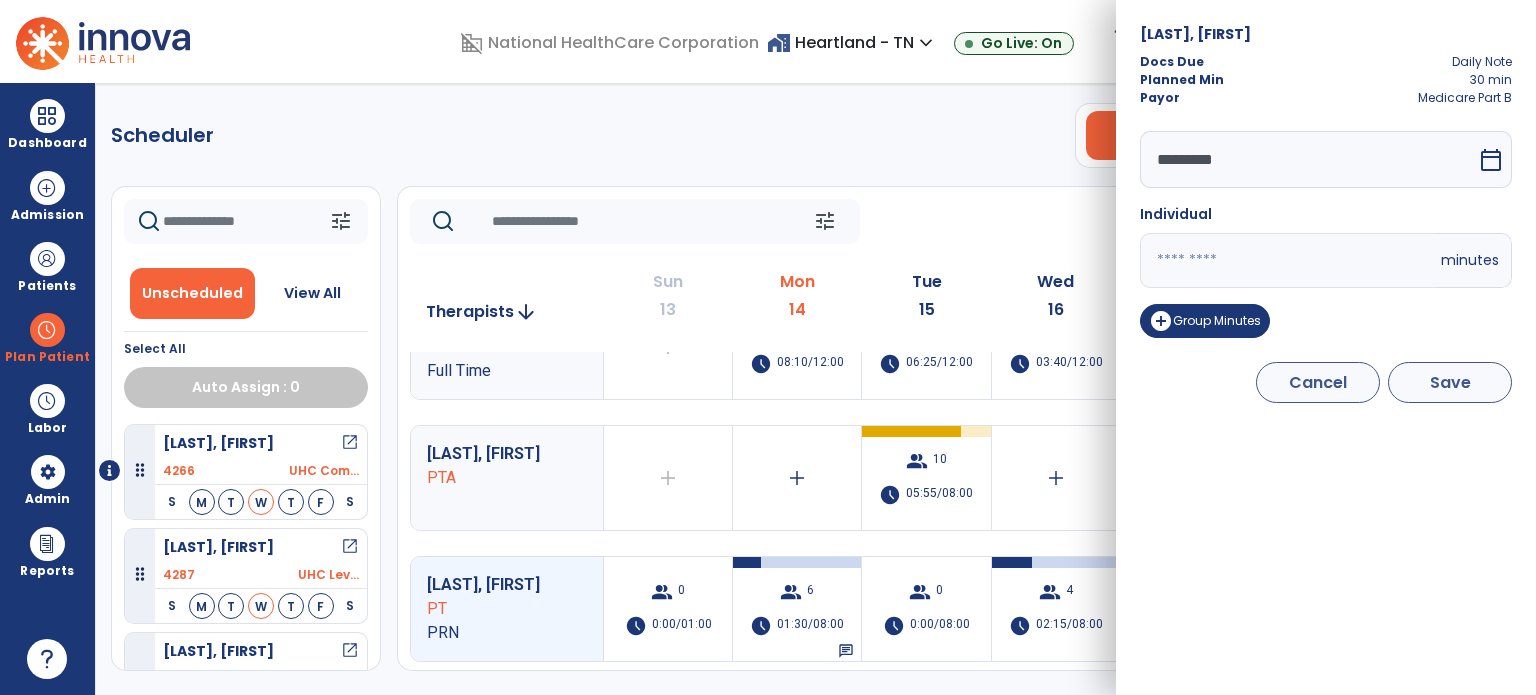 type on "**" 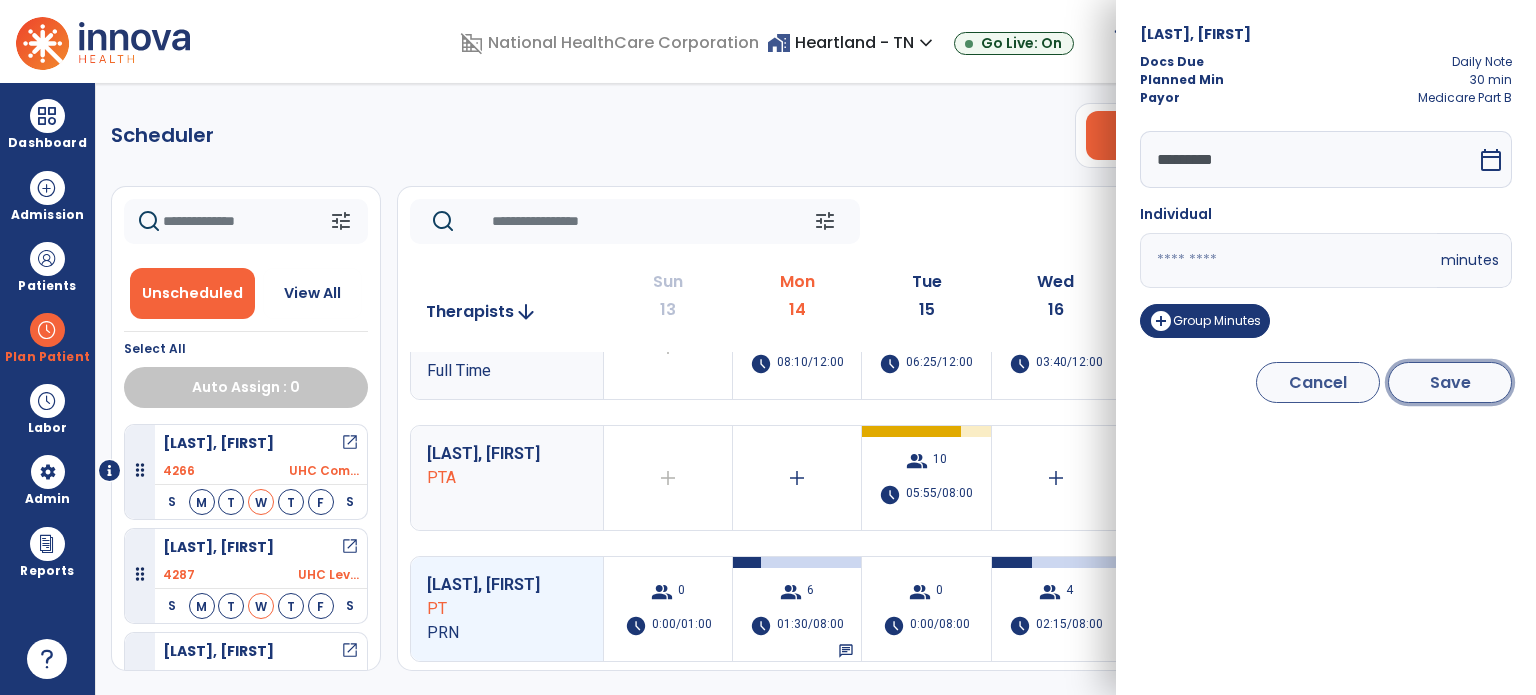 click on "Save" at bounding box center [1450, 382] 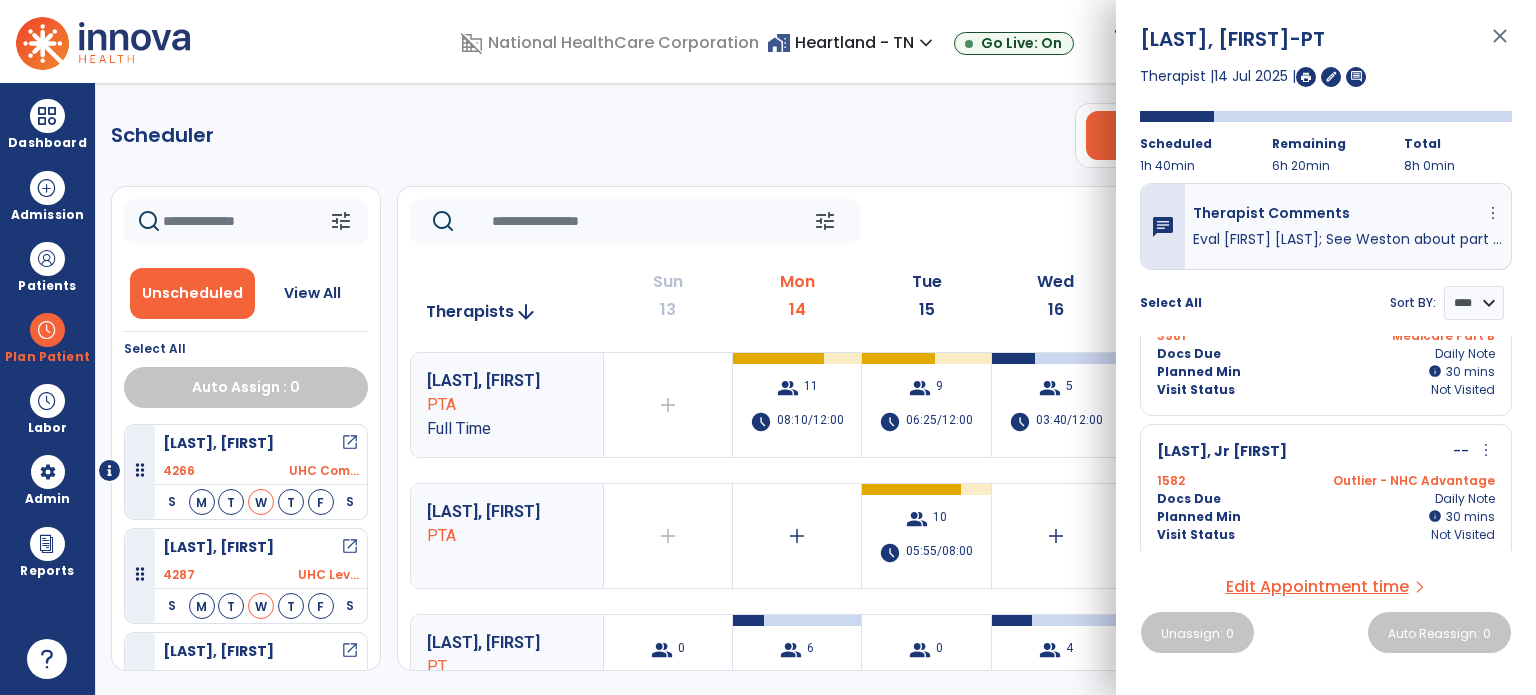 scroll, scrollTop: 134, scrollLeft: 0, axis: vertical 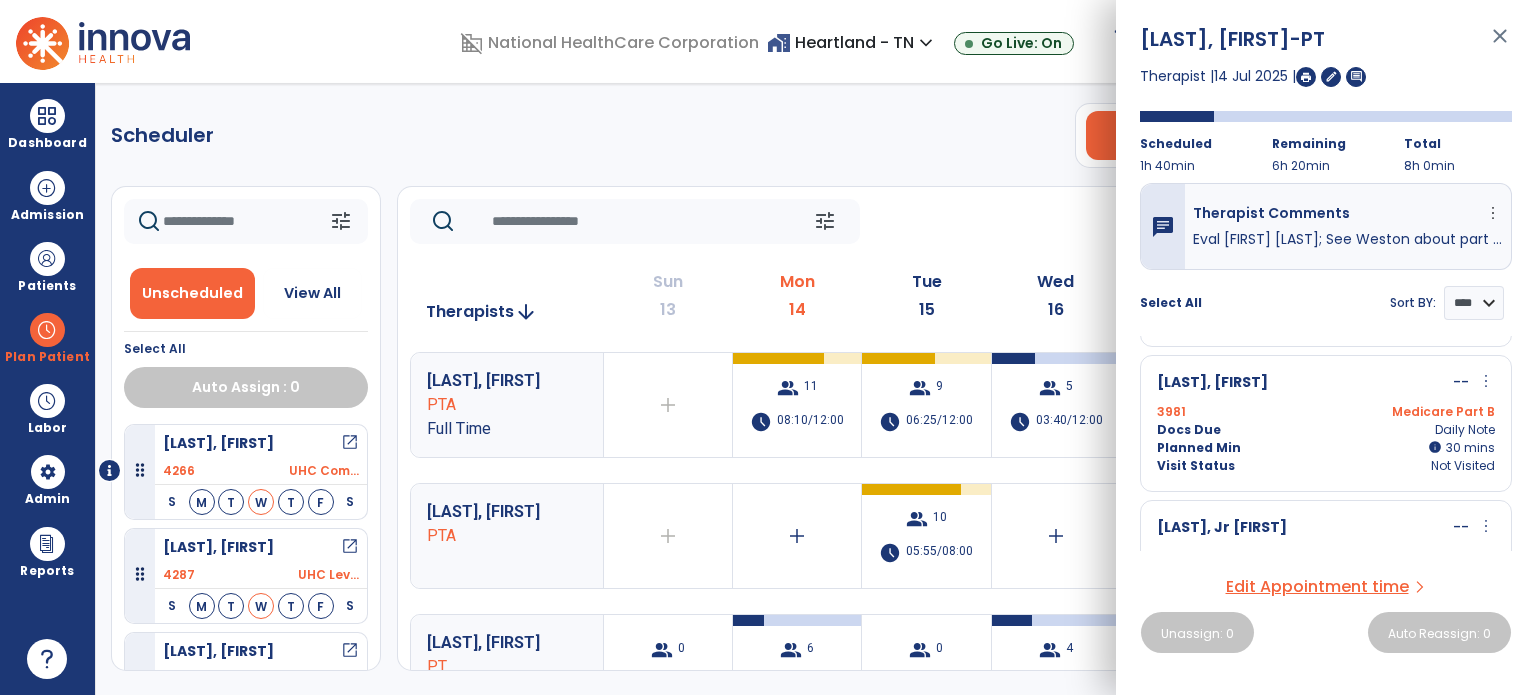 click on "more_vert" at bounding box center [1486, 381] 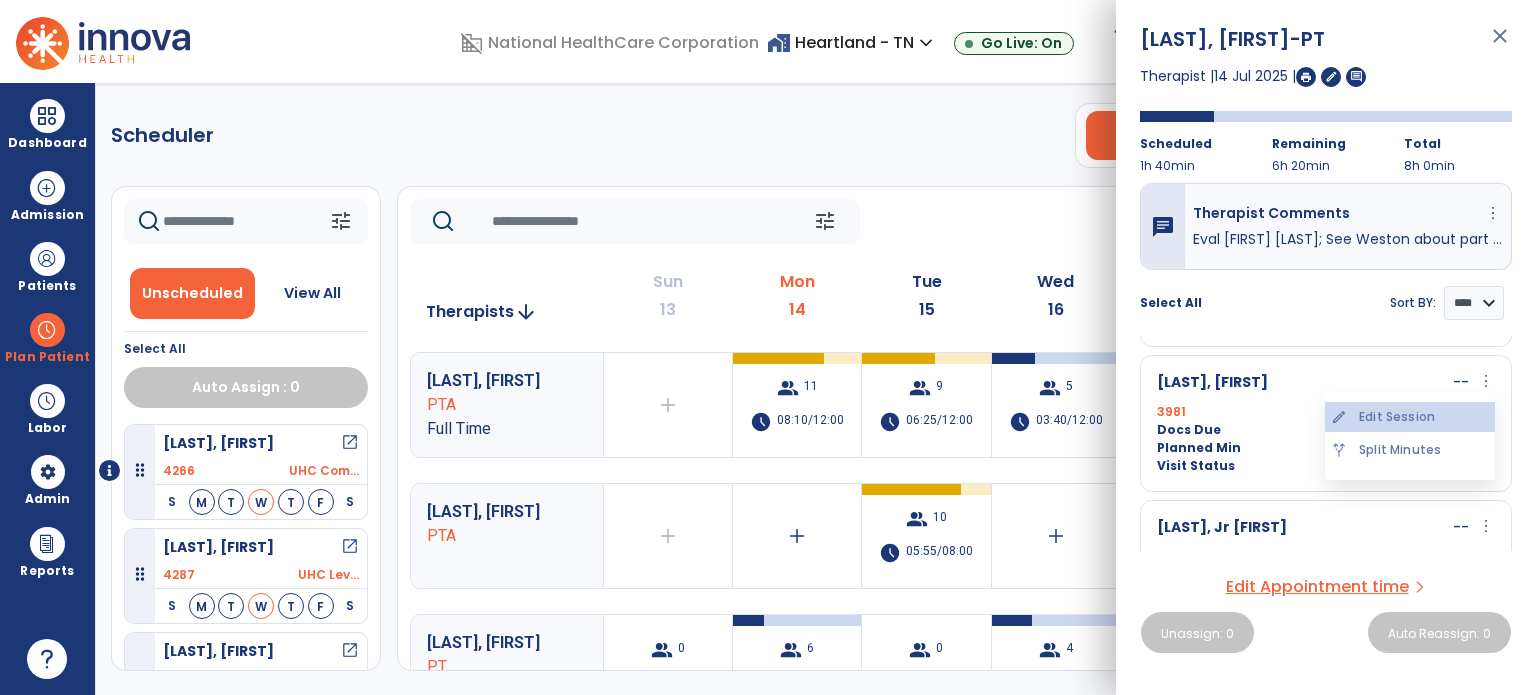 click on "edit   Edit Session" at bounding box center [1410, 417] 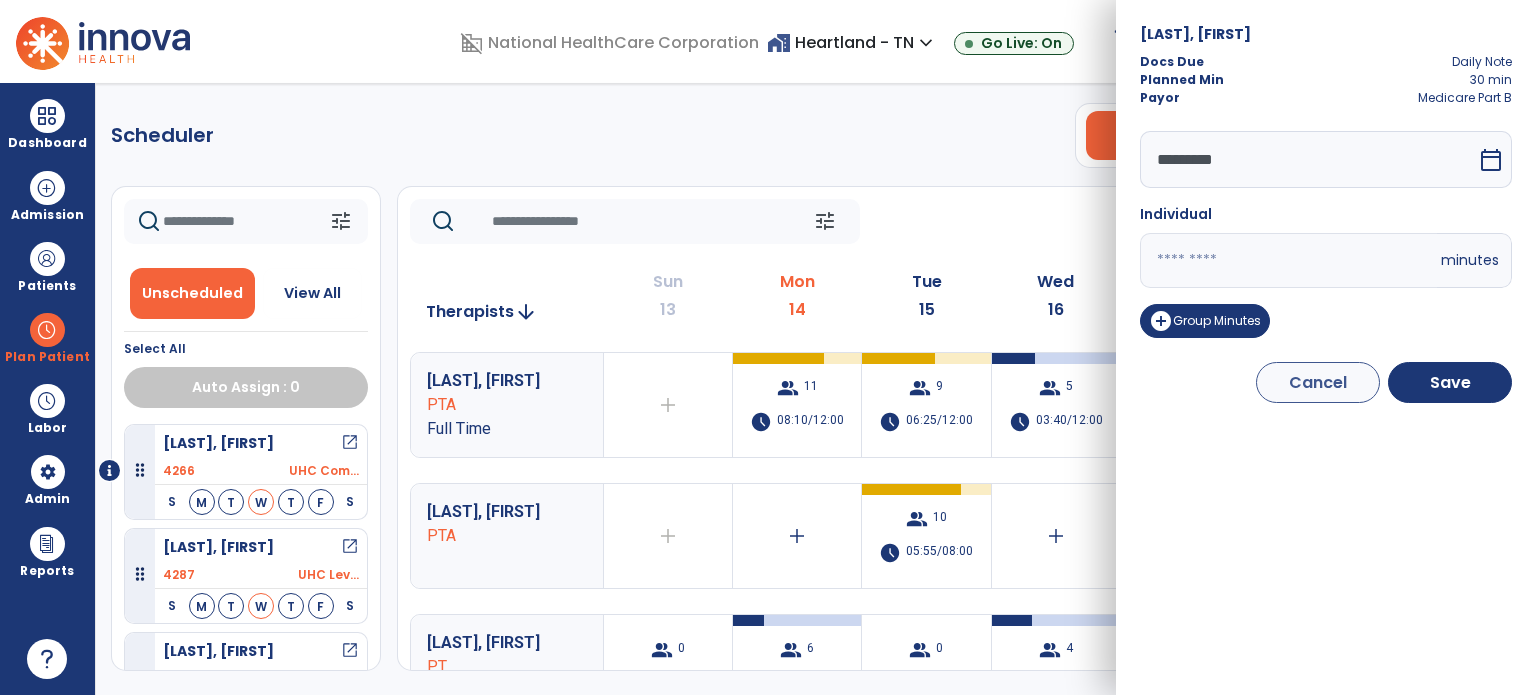 click on "**" at bounding box center (1288, 260) 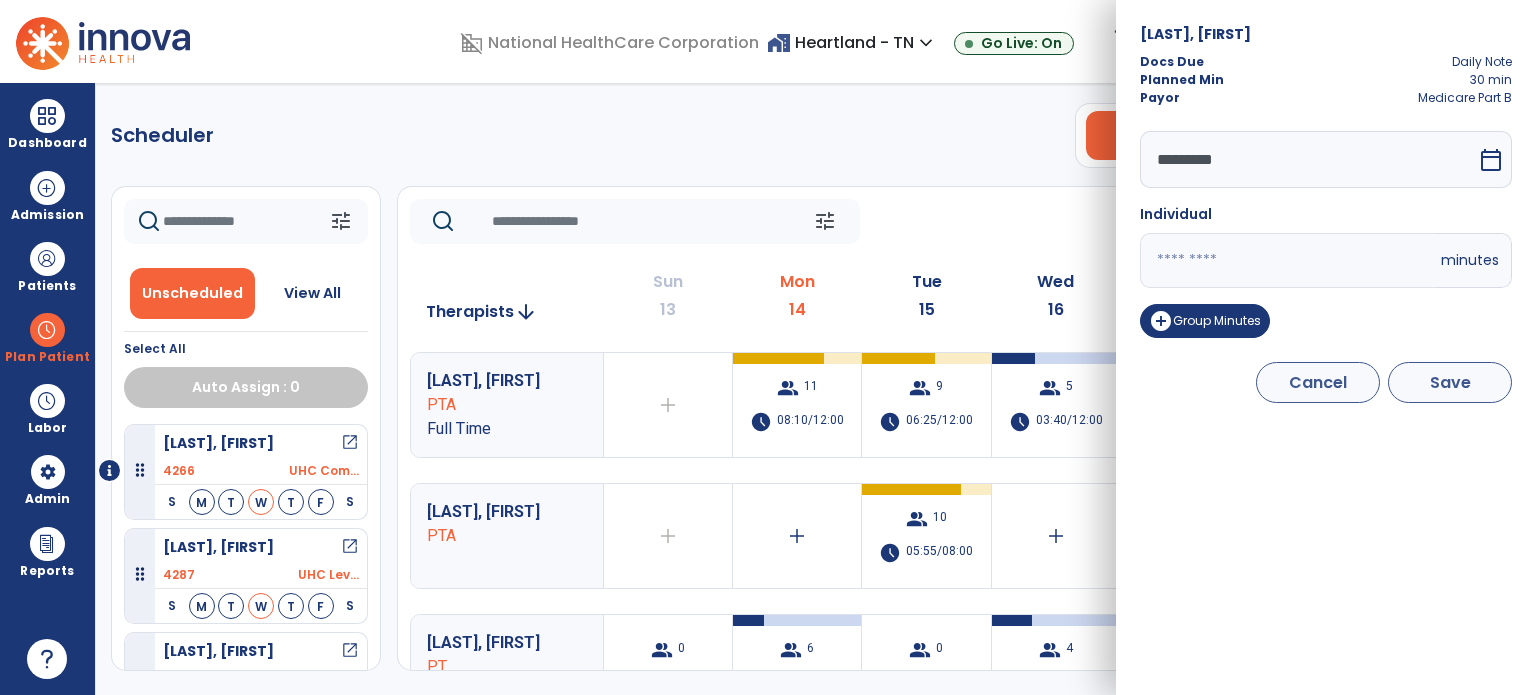 type on "**" 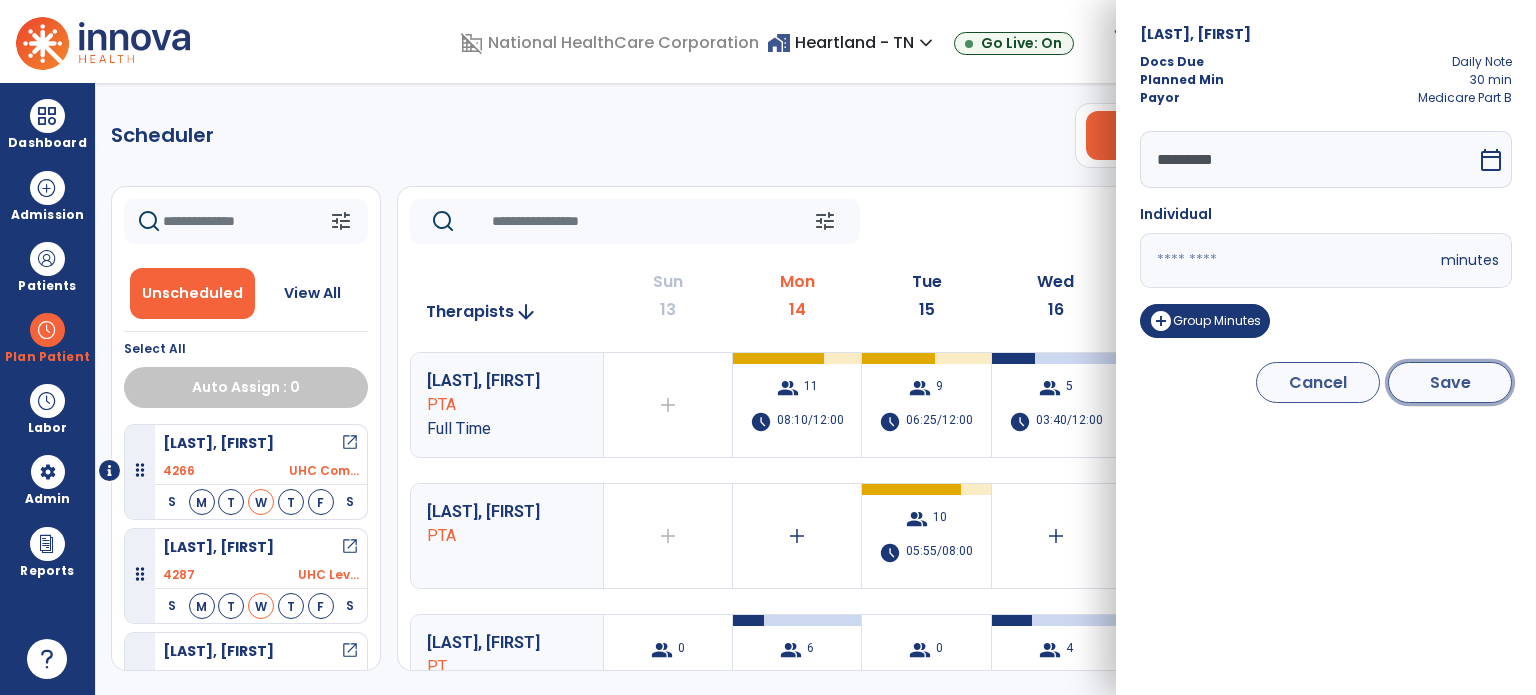 click on "Save" at bounding box center [1450, 382] 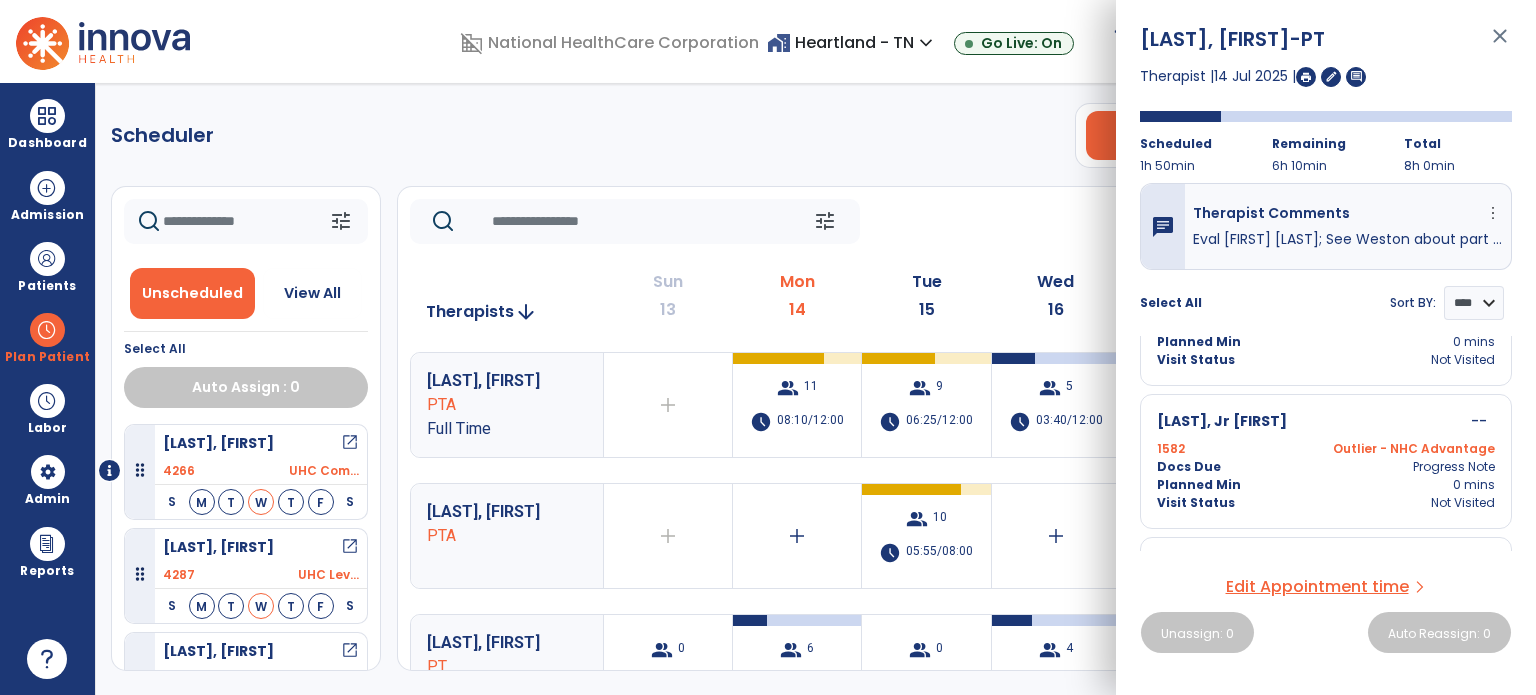 scroll, scrollTop: 645, scrollLeft: 0, axis: vertical 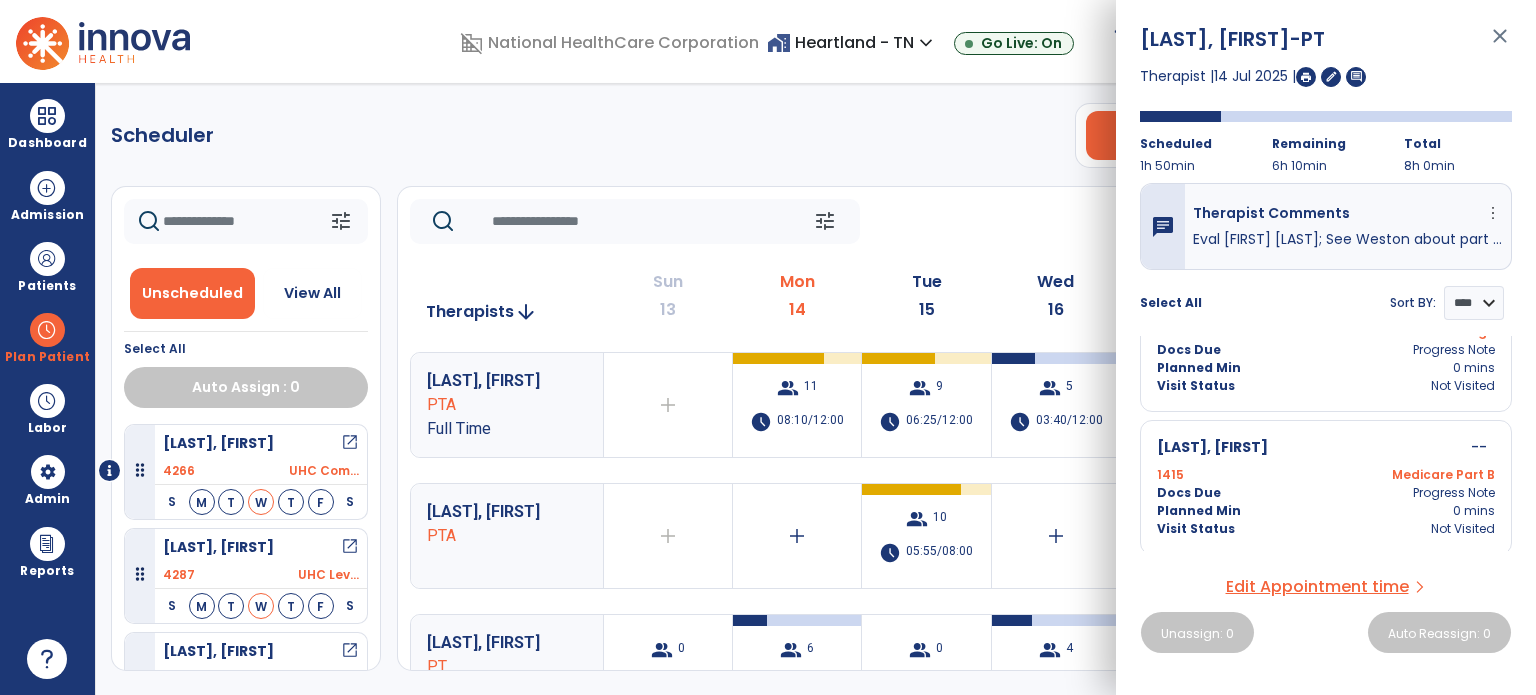 click on "close" at bounding box center (1500, 45) 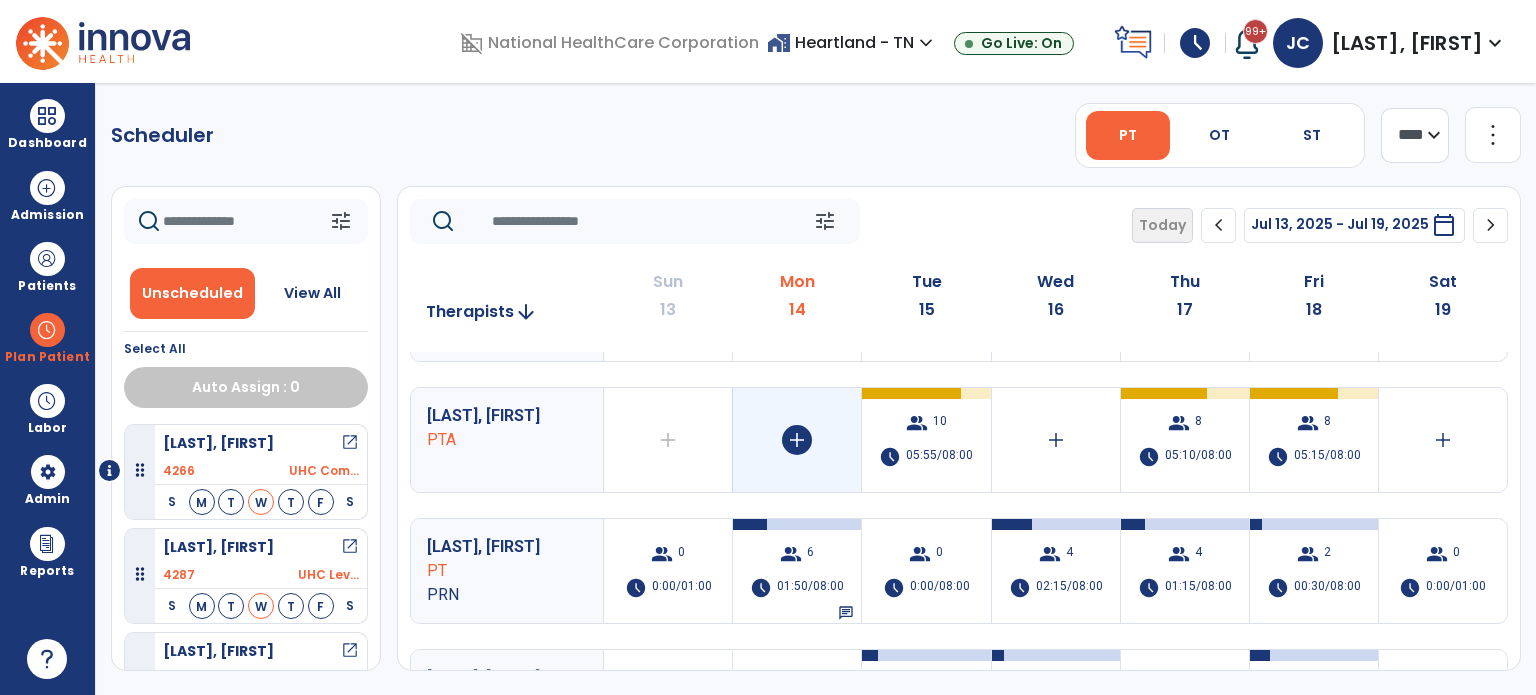 scroll, scrollTop: 0, scrollLeft: 0, axis: both 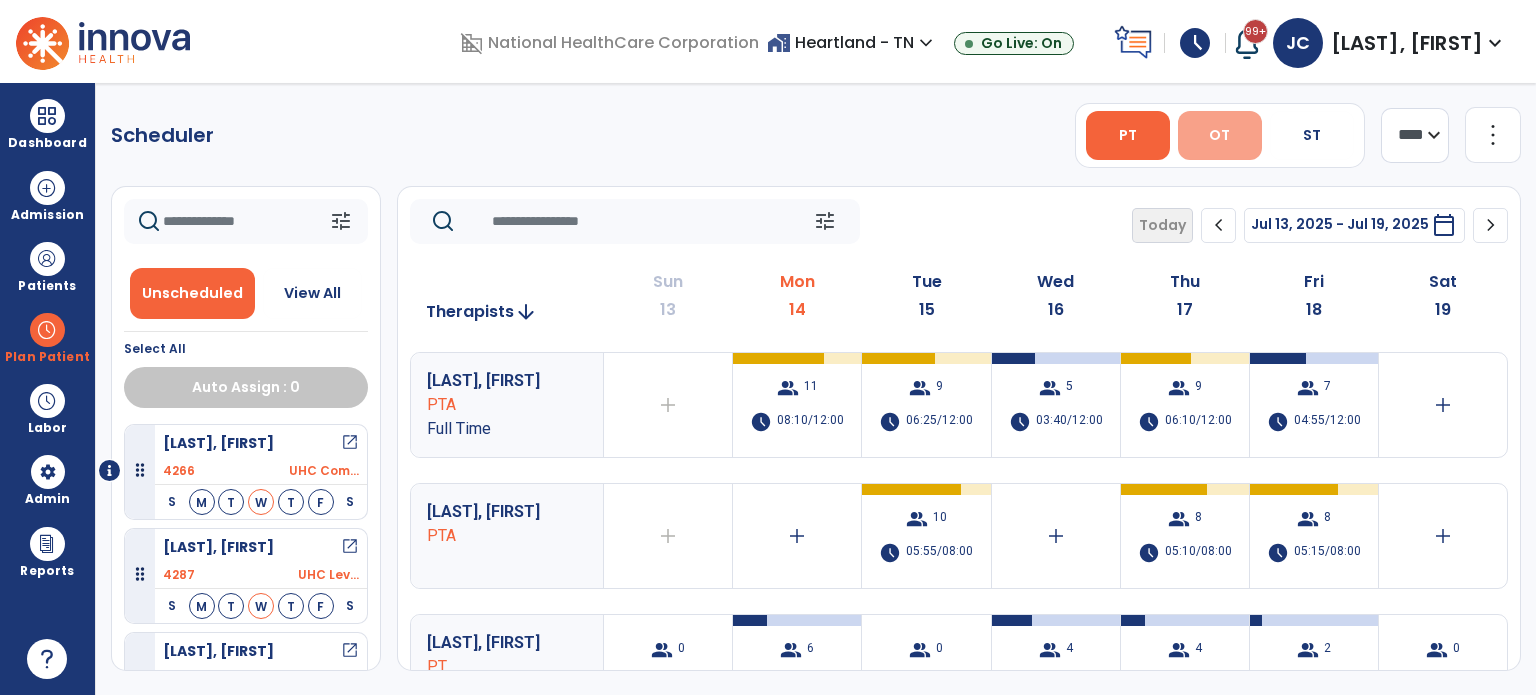 click on "OT" at bounding box center [1220, 135] 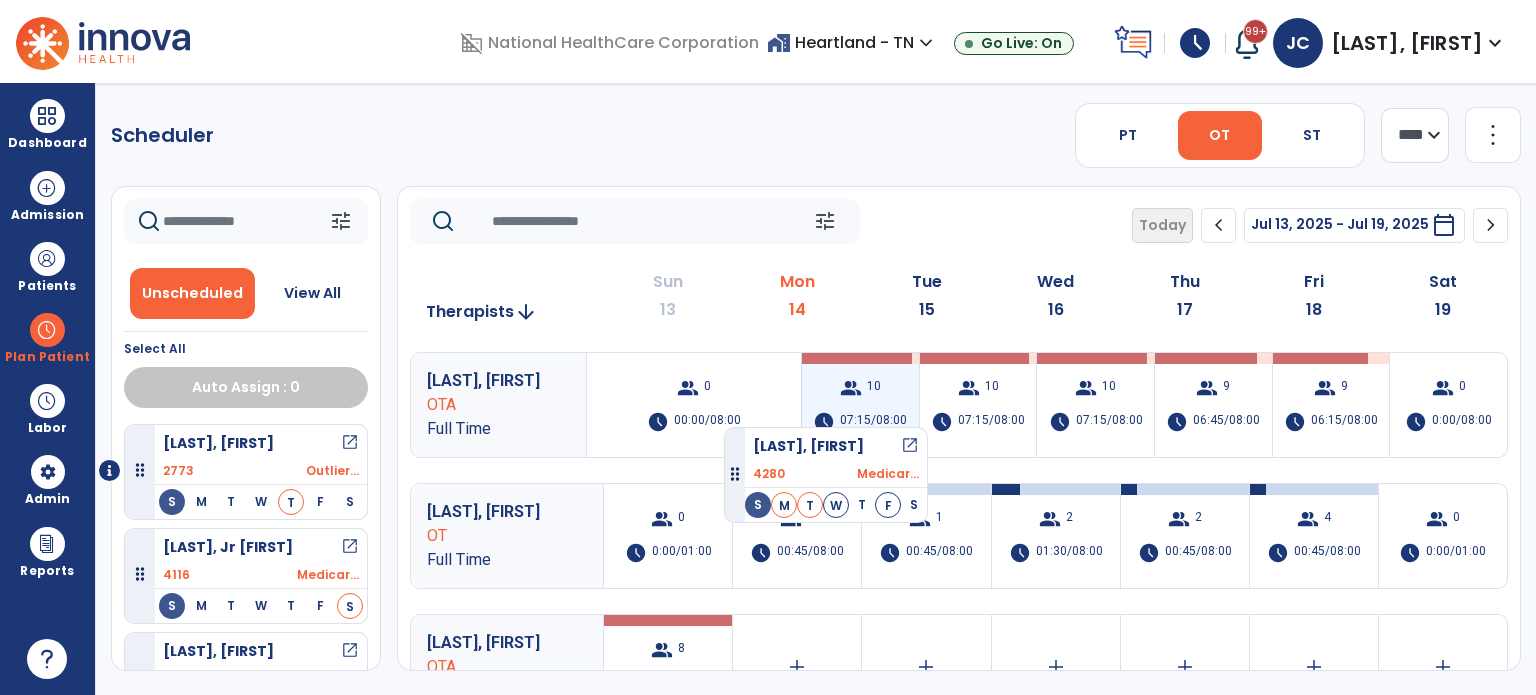 drag, startPoint x: 316, startPoint y: 478, endPoint x: 844, endPoint y: 383, distance: 536.47833 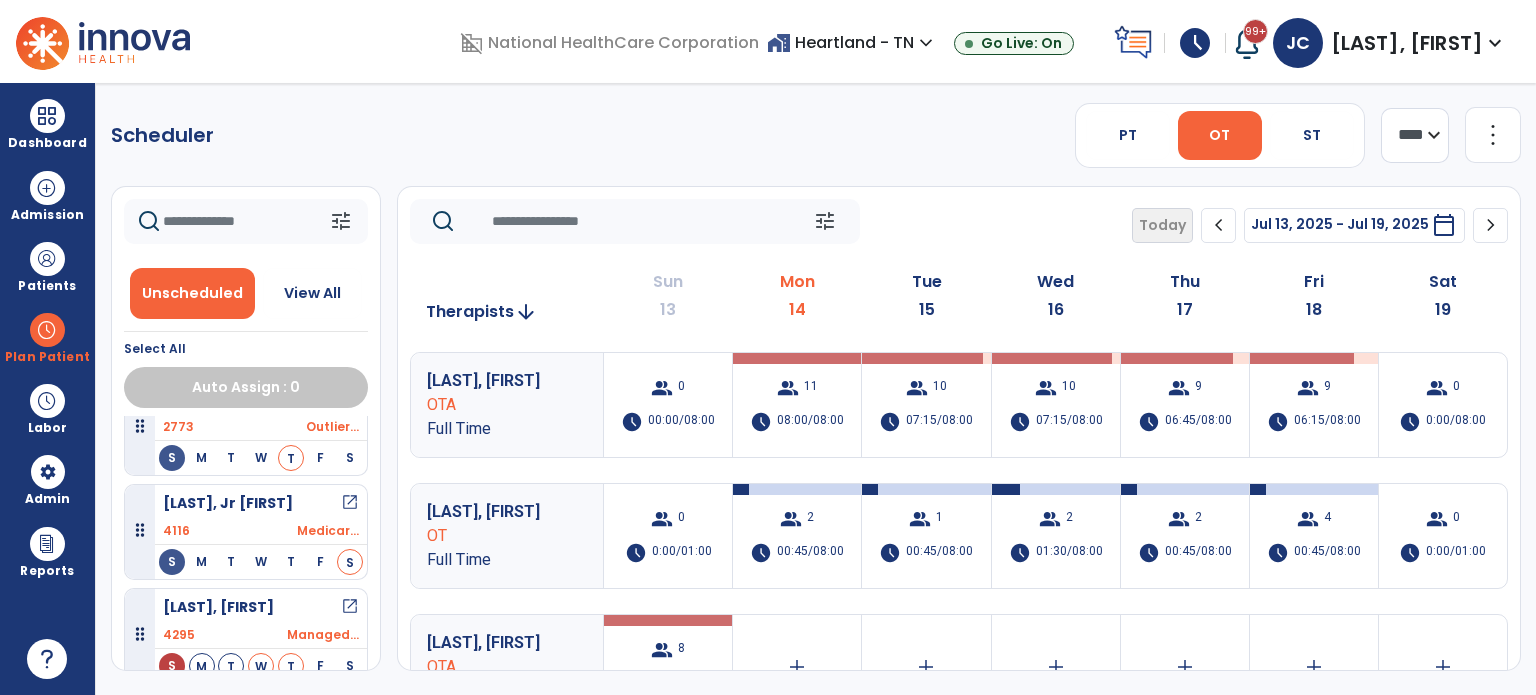 scroll, scrollTop: 252, scrollLeft: 0, axis: vertical 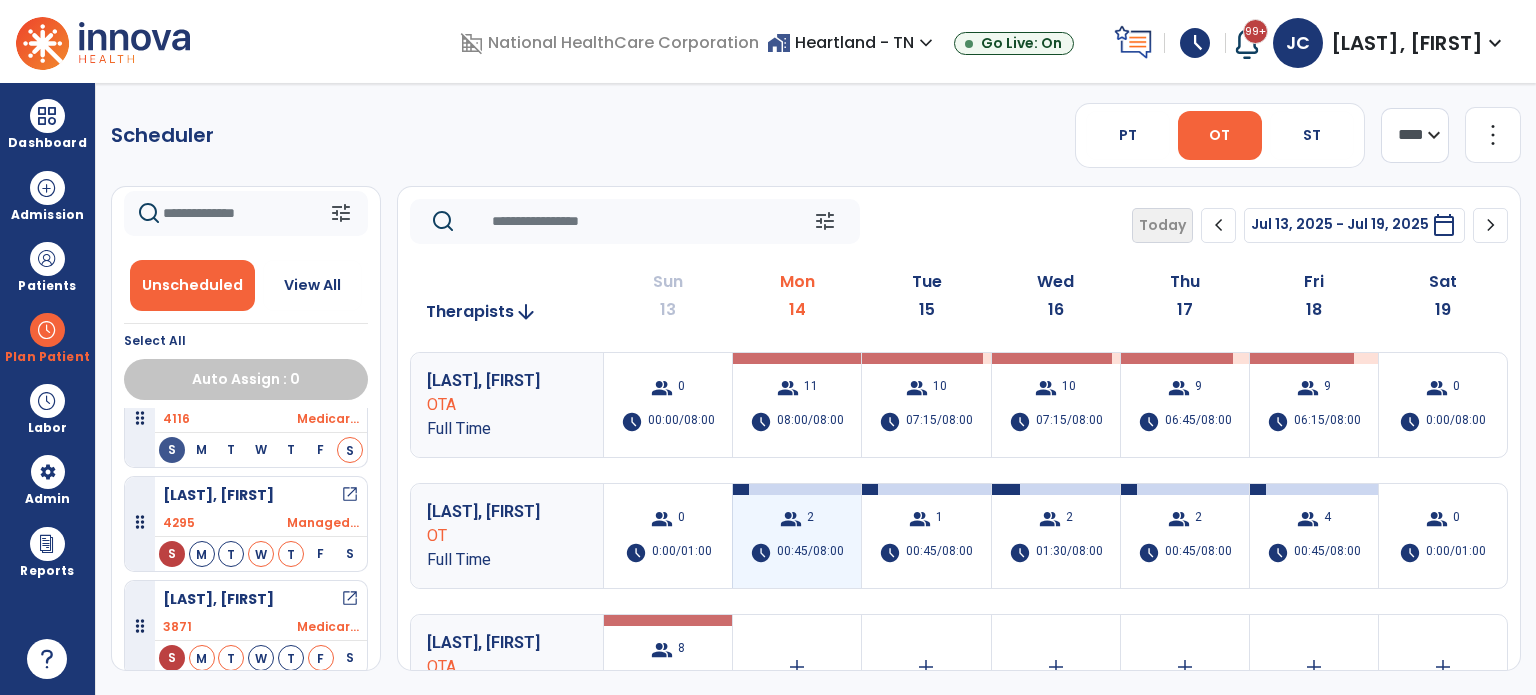 click on "group" at bounding box center (791, 519) 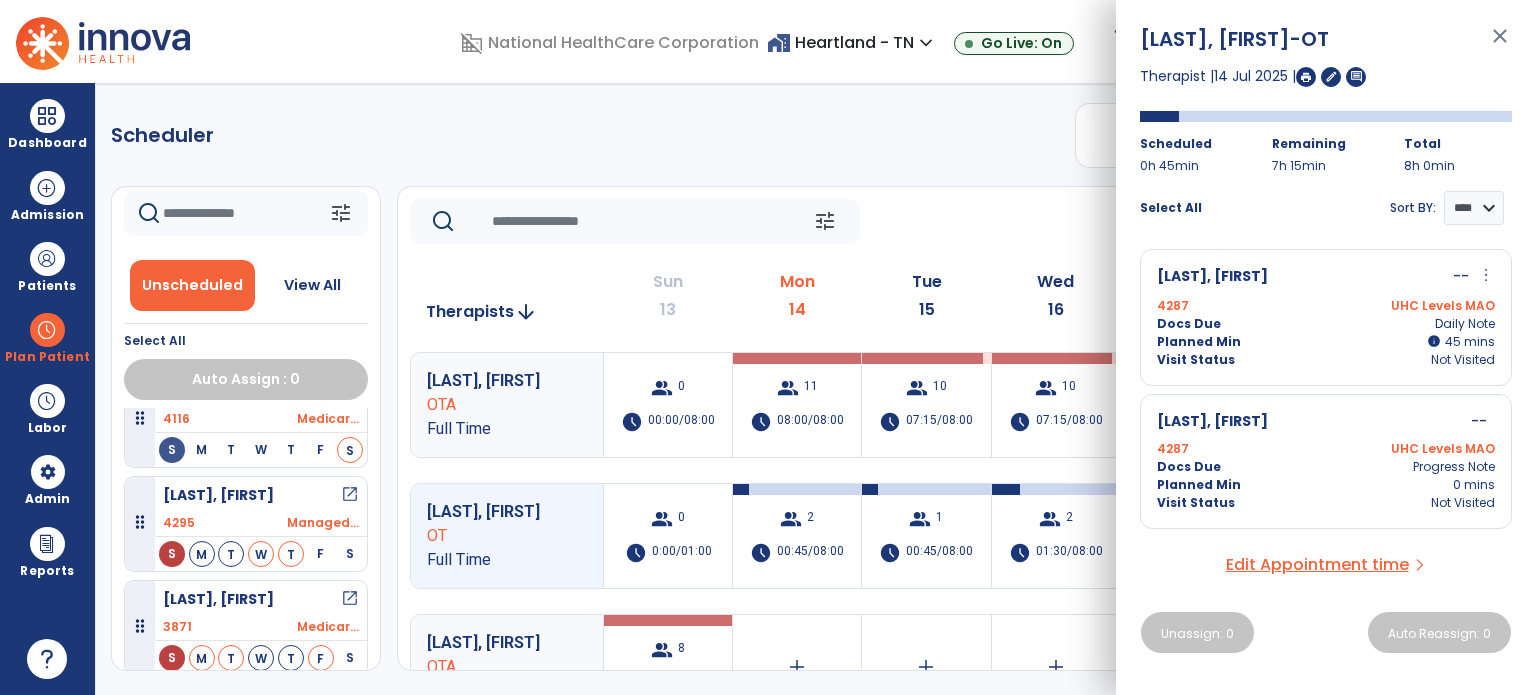 click on "Docs Due Daily Note" at bounding box center (1326, 324) 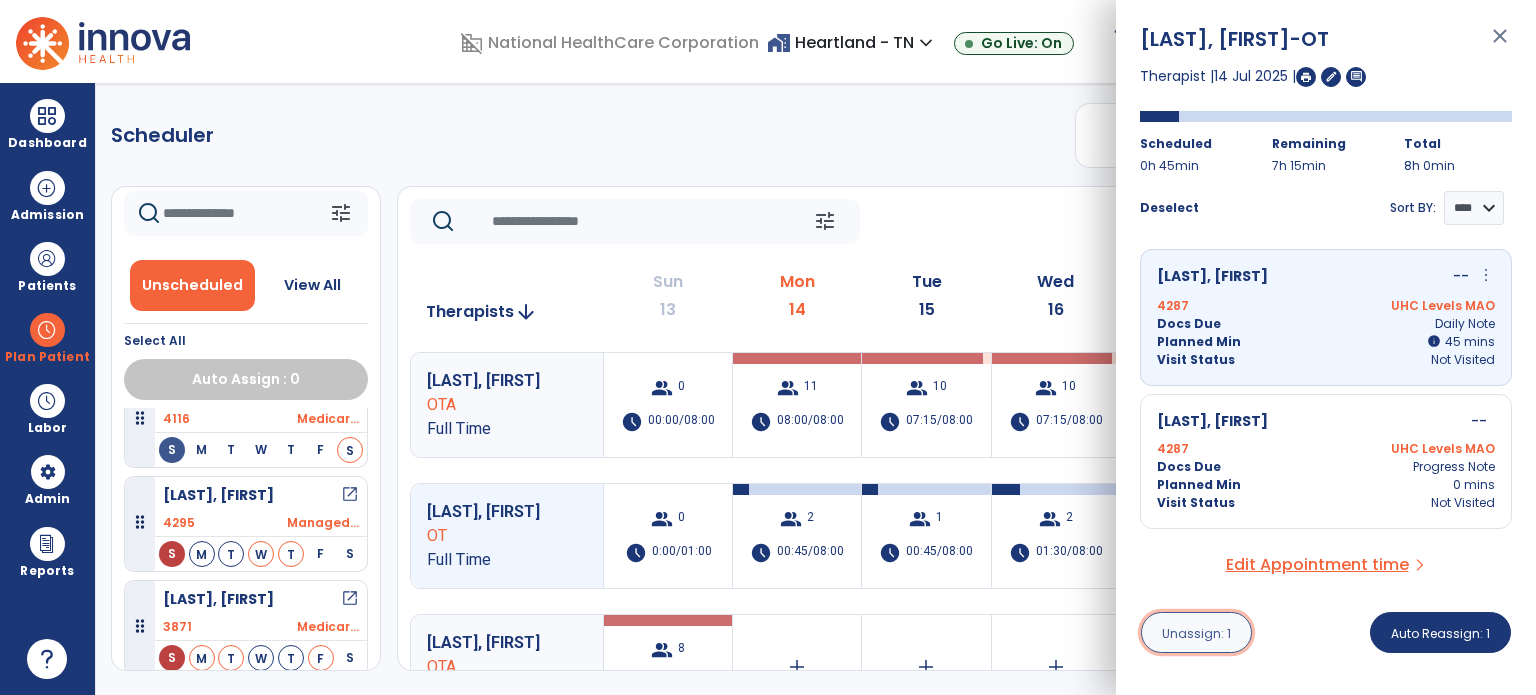 click on "Unassign: 1" at bounding box center (1196, 633) 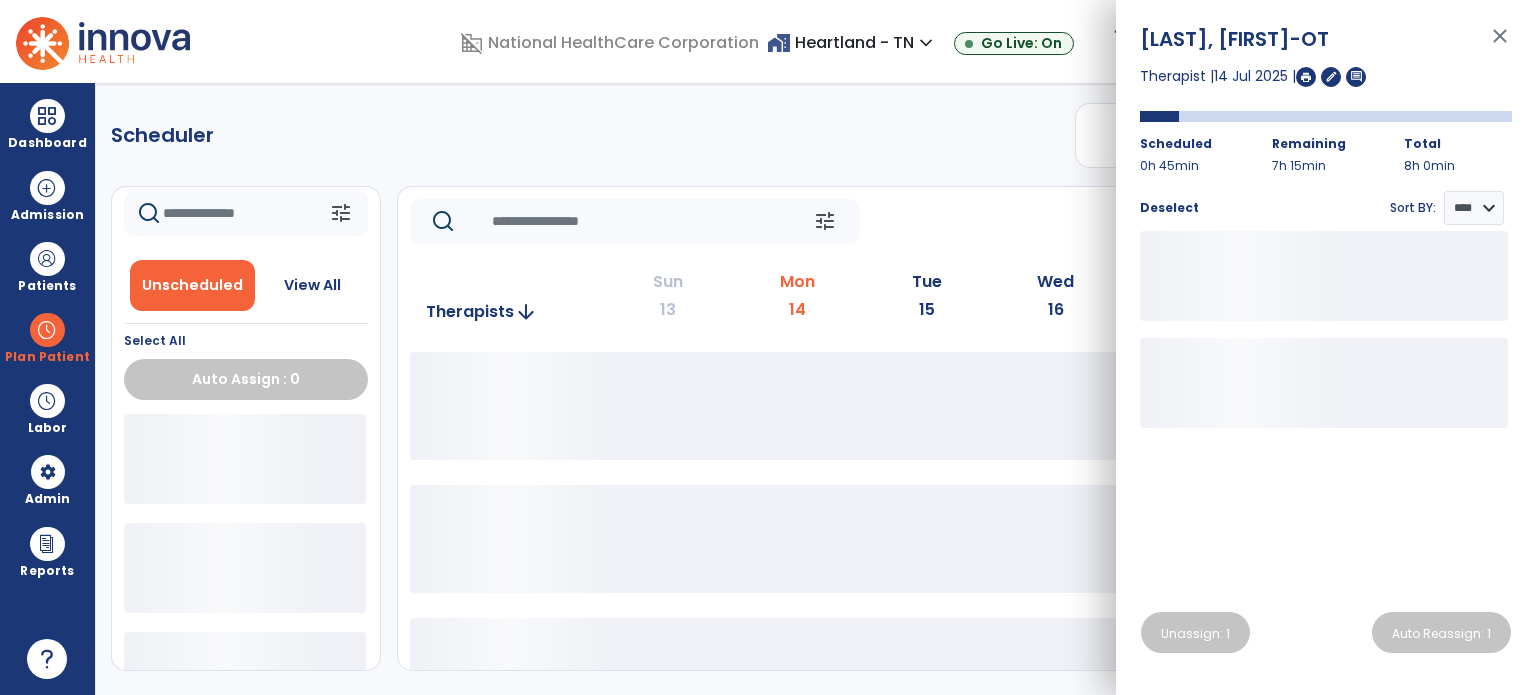 click on "close" at bounding box center (1500, 45) 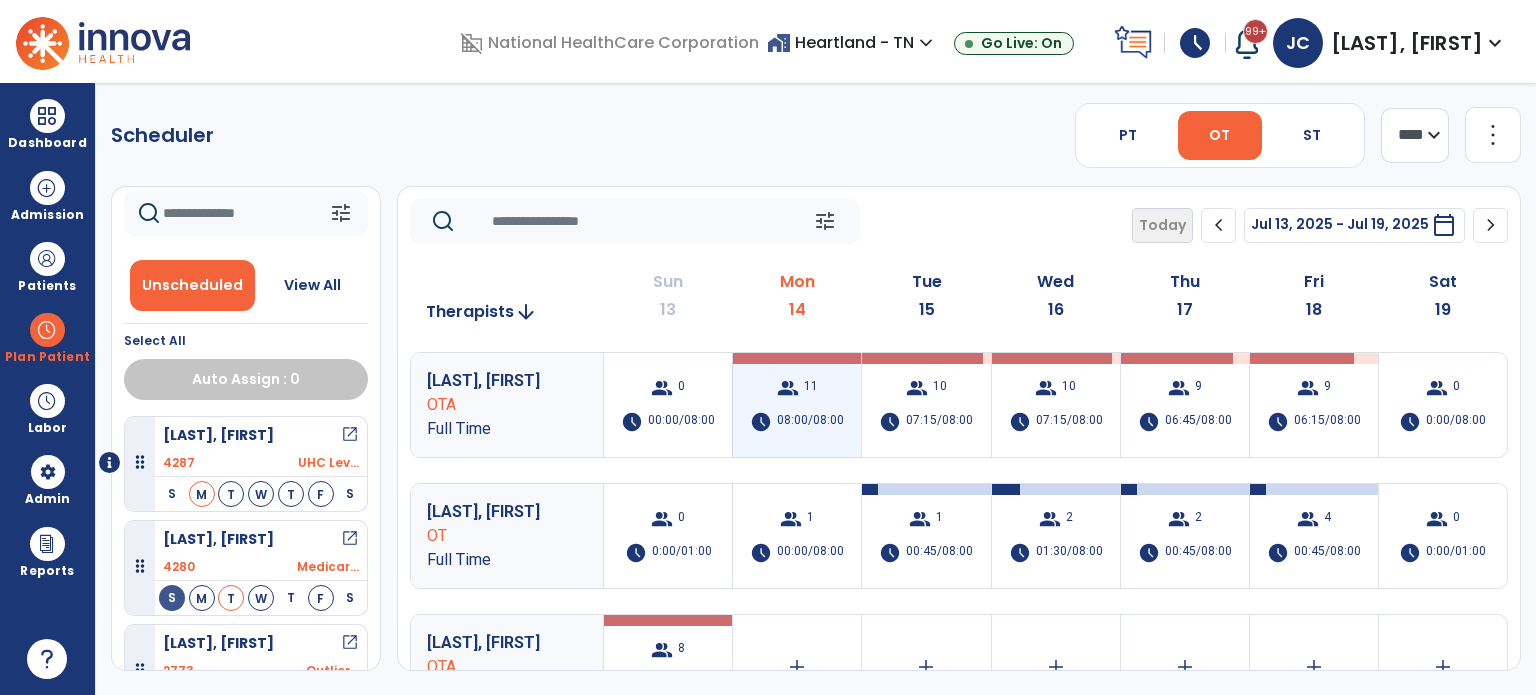 click on "group  11  schedule  08:00/08:00" at bounding box center (797, 405) 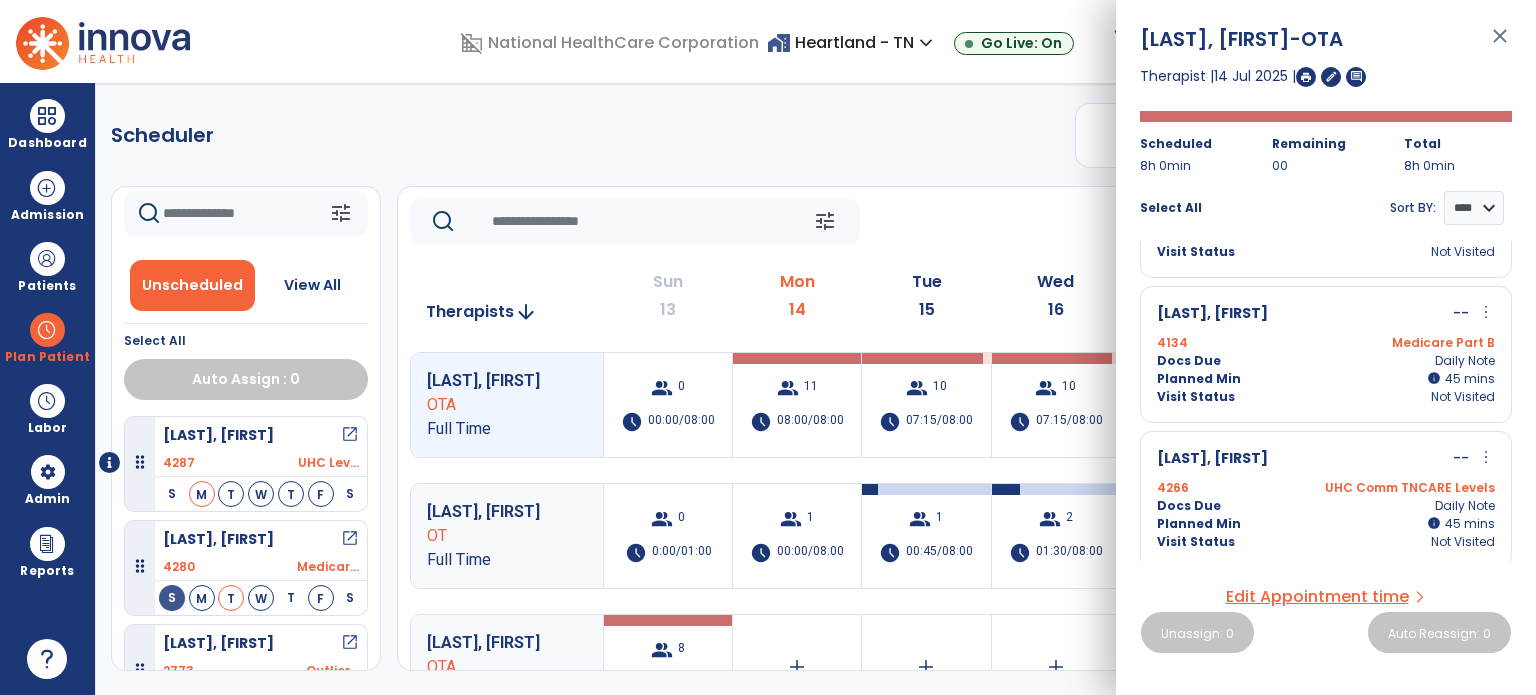 scroll, scrollTop: 399, scrollLeft: 0, axis: vertical 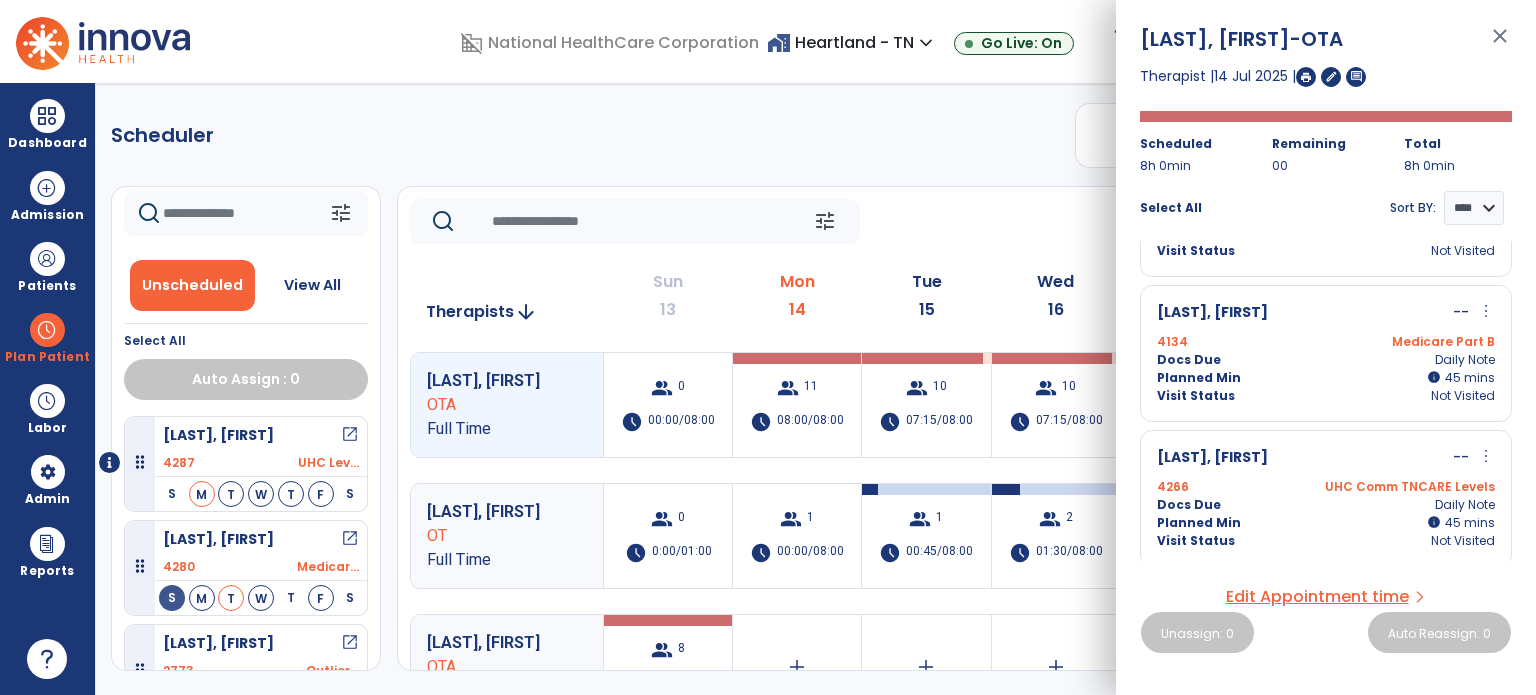 click on "Docs Due Daily Note" at bounding box center [1326, 360] 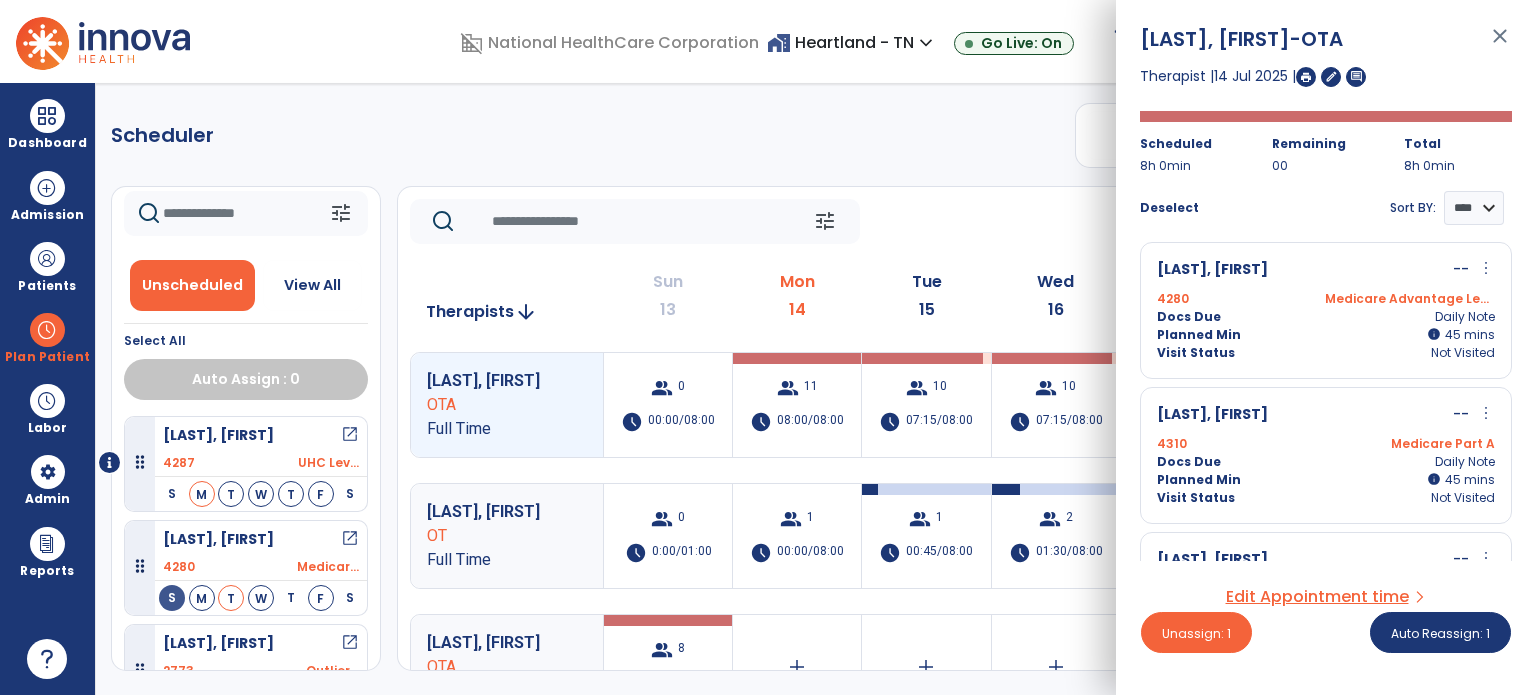 scroll, scrollTop: 1268, scrollLeft: 0, axis: vertical 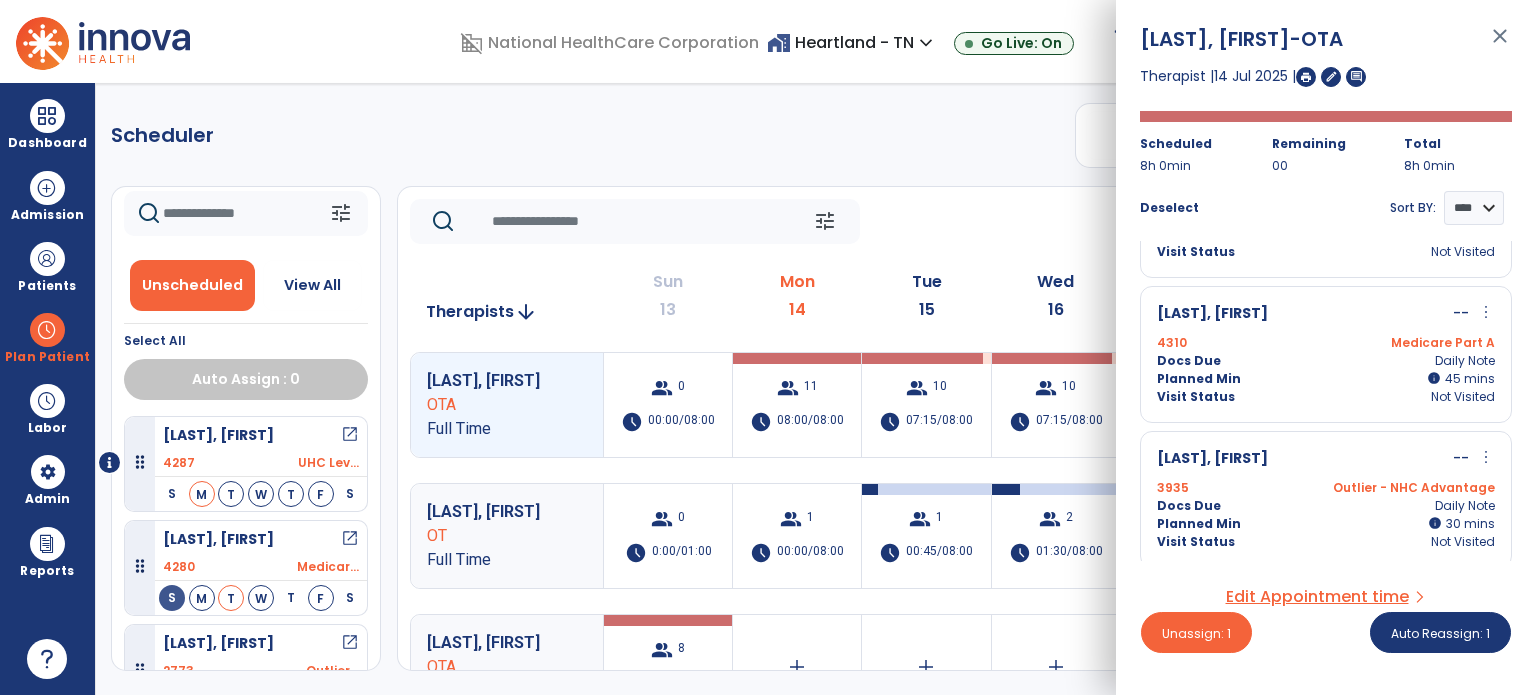 click on "Docs Due Daily Note" at bounding box center [1326, 506] 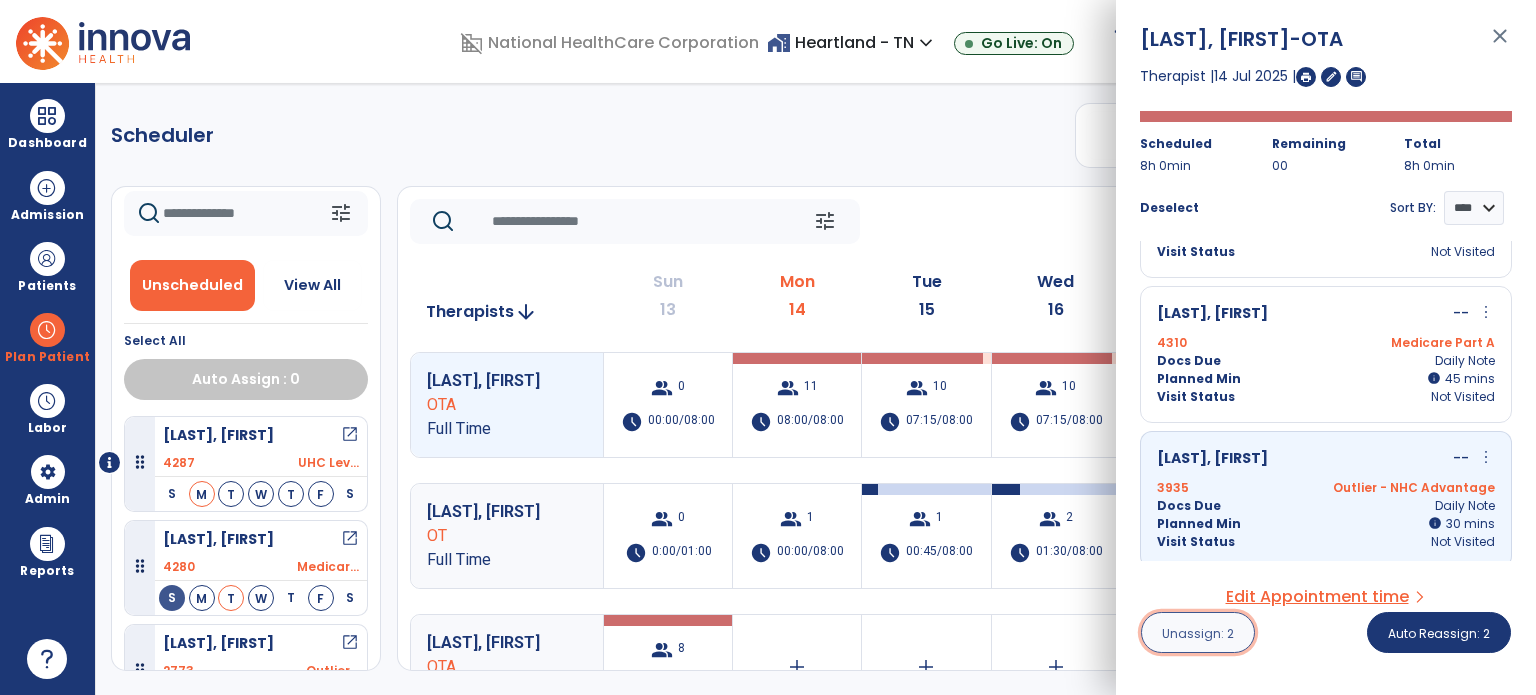 click on "Unassign: 2" at bounding box center [1198, 632] 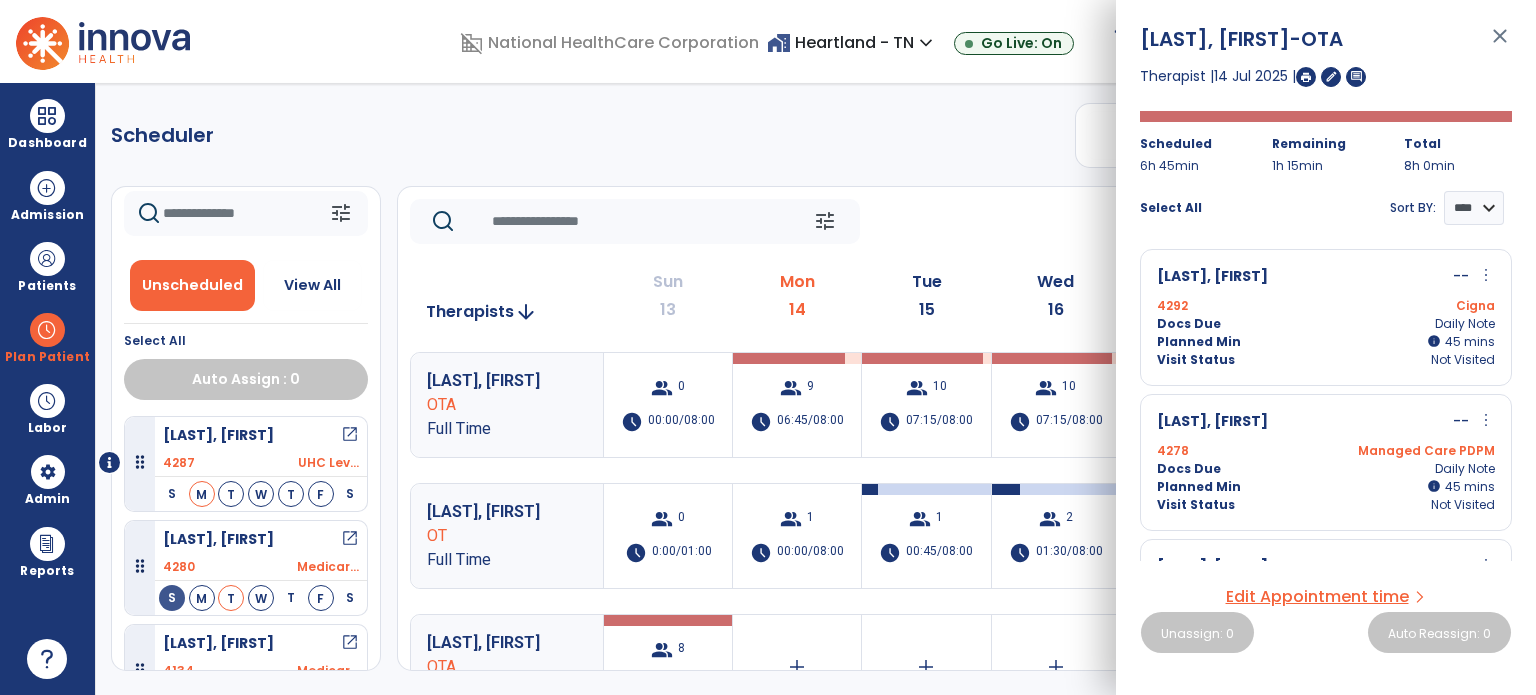 click on "close" at bounding box center (1500, 45) 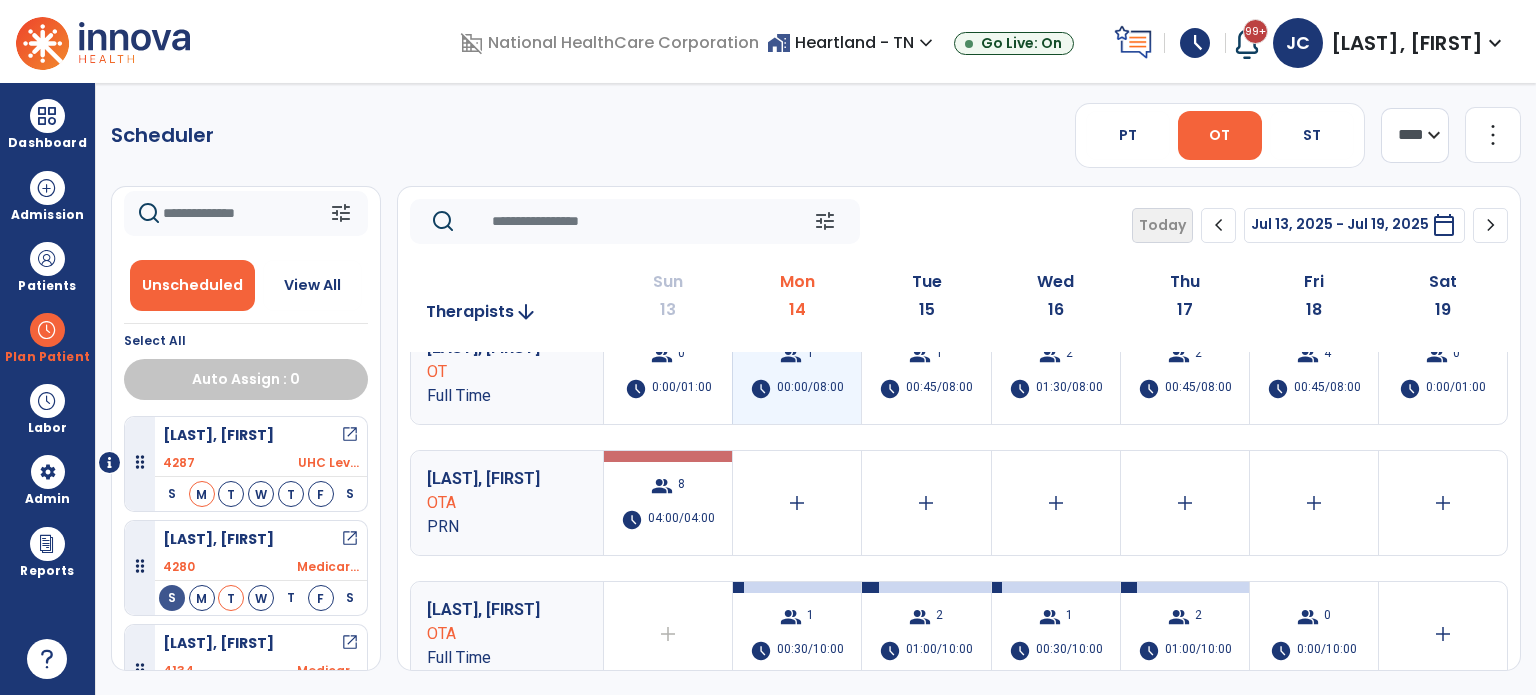 scroll, scrollTop: 212, scrollLeft: 0, axis: vertical 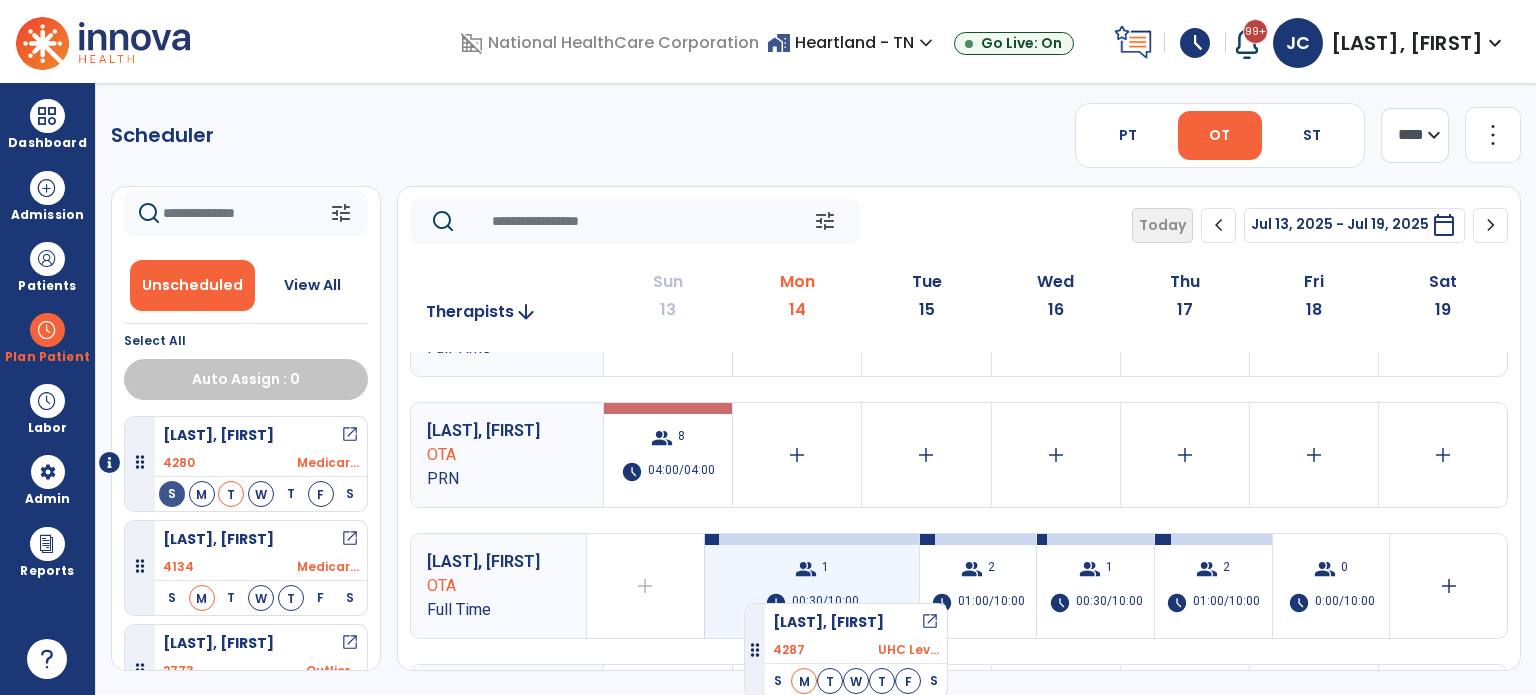drag, startPoint x: 257, startPoint y: 468, endPoint x: 775, endPoint y: 595, distance: 533.3414 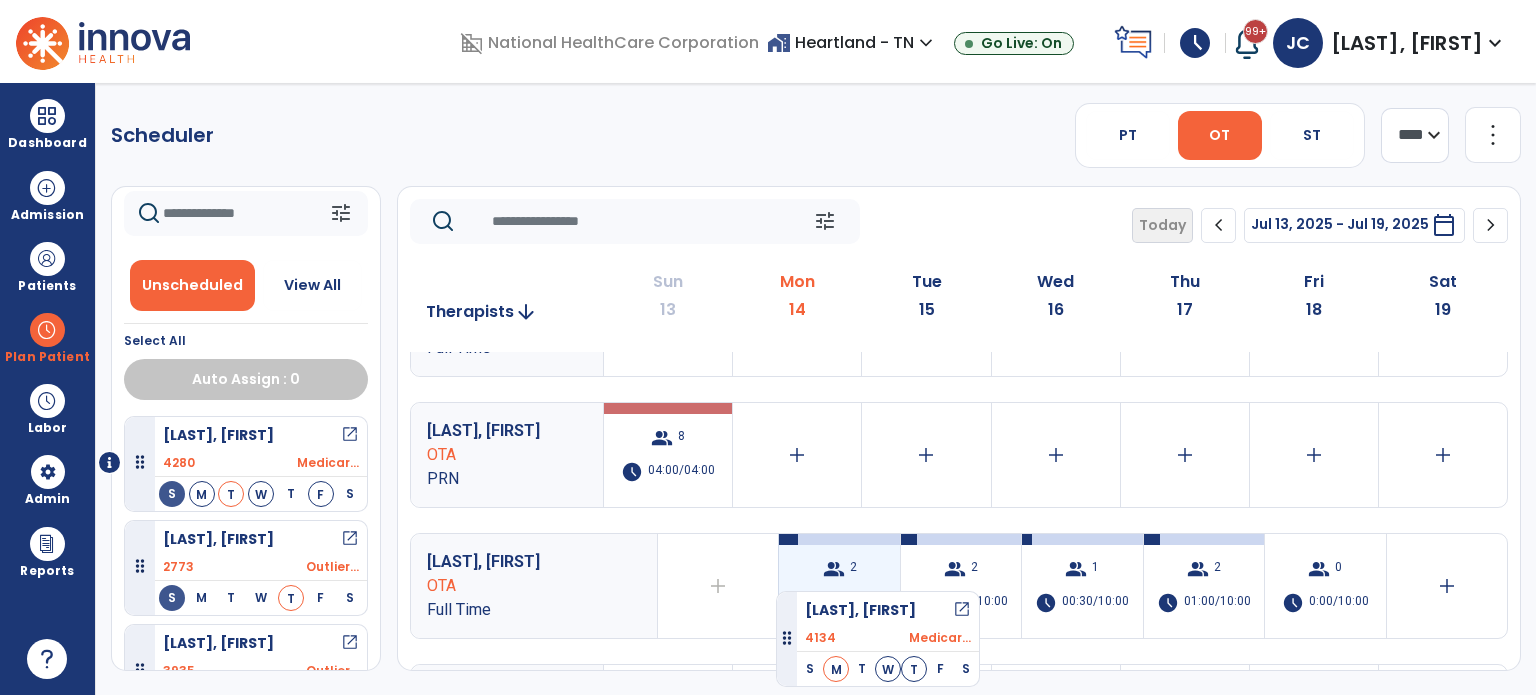 drag, startPoint x: 300, startPoint y: 583, endPoint x: 803, endPoint y: 581, distance: 503.00397 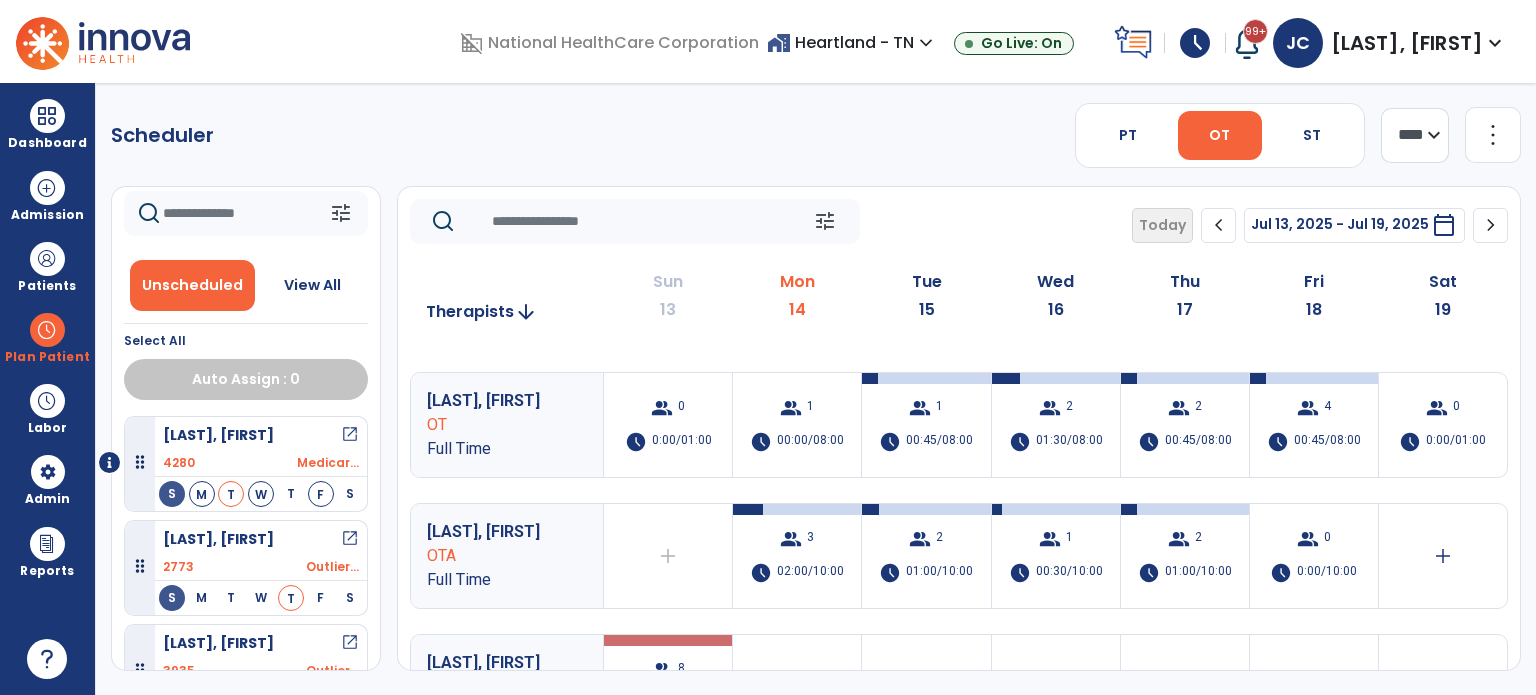 scroll, scrollTop: 108, scrollLeft: 0, axis: vertical 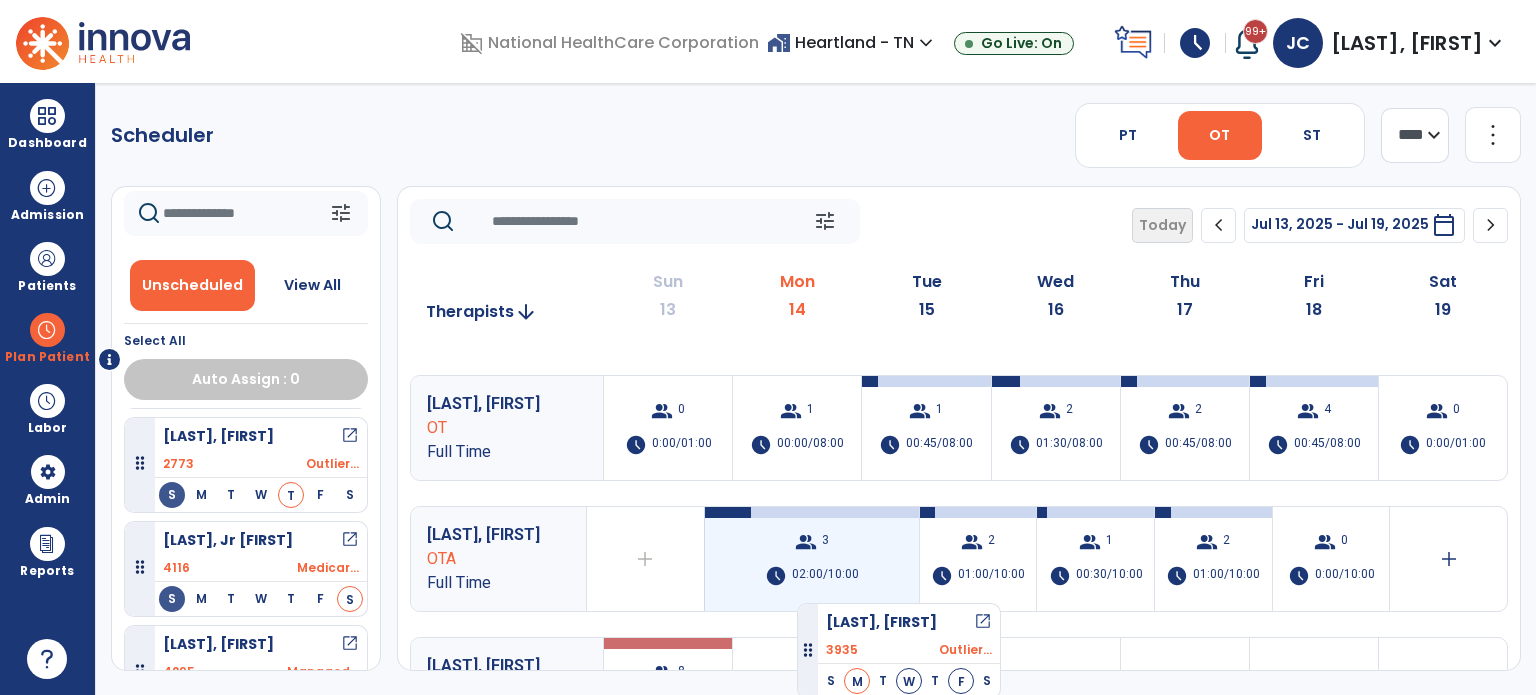 drag, startPoint x: 236, startPoint y: 589, endPoint x: 797, endPoint y: 595, distance: 561.0321 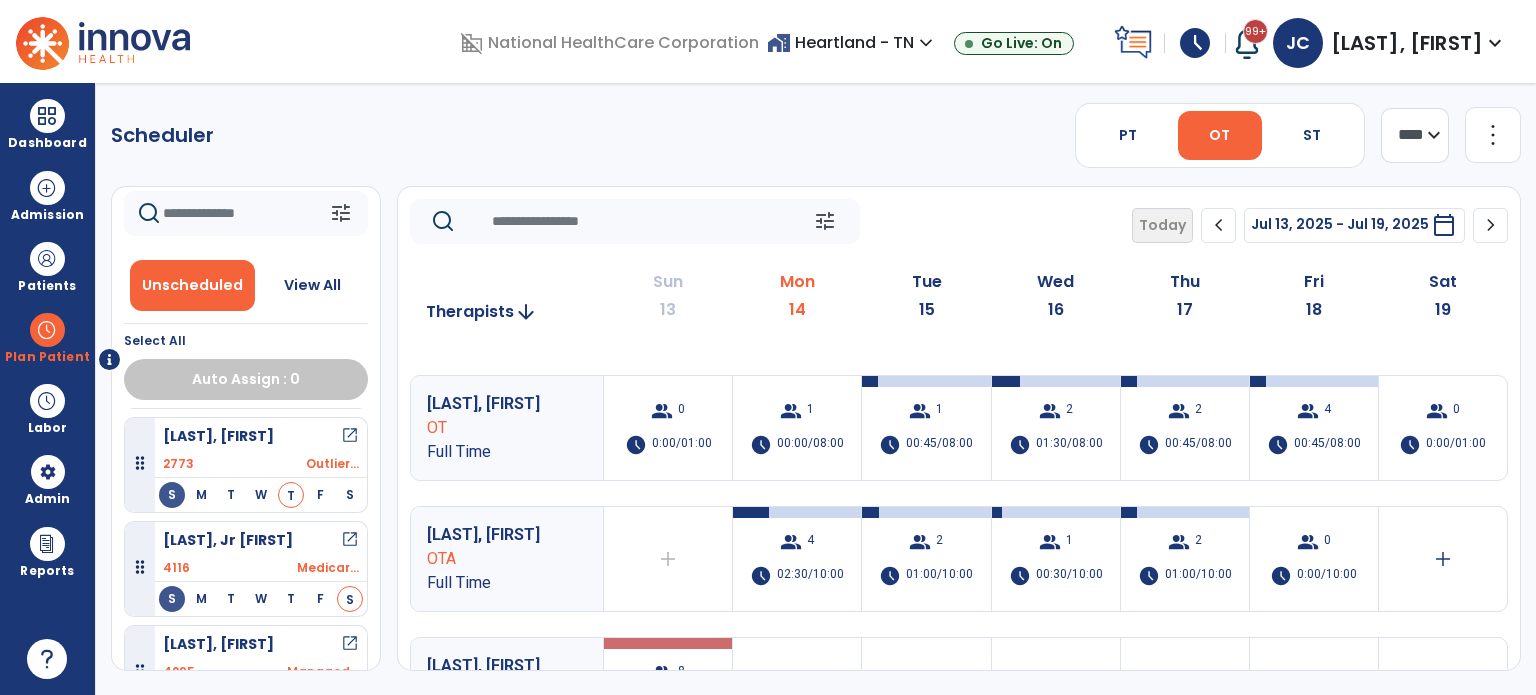 scroll, scrollTop: 251, scrollLeft: 0, axis: vertical 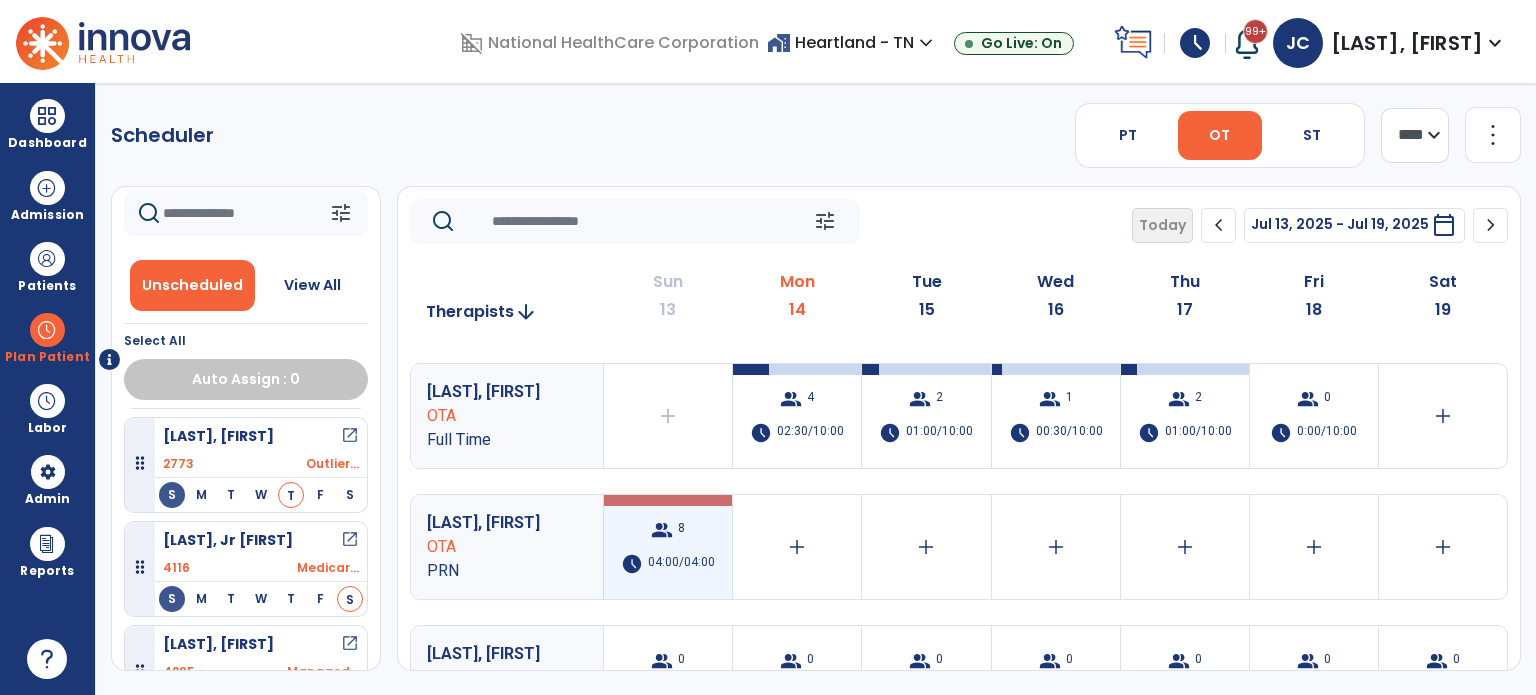 click on "04:00/04:00" at bounding box center [681, 564] 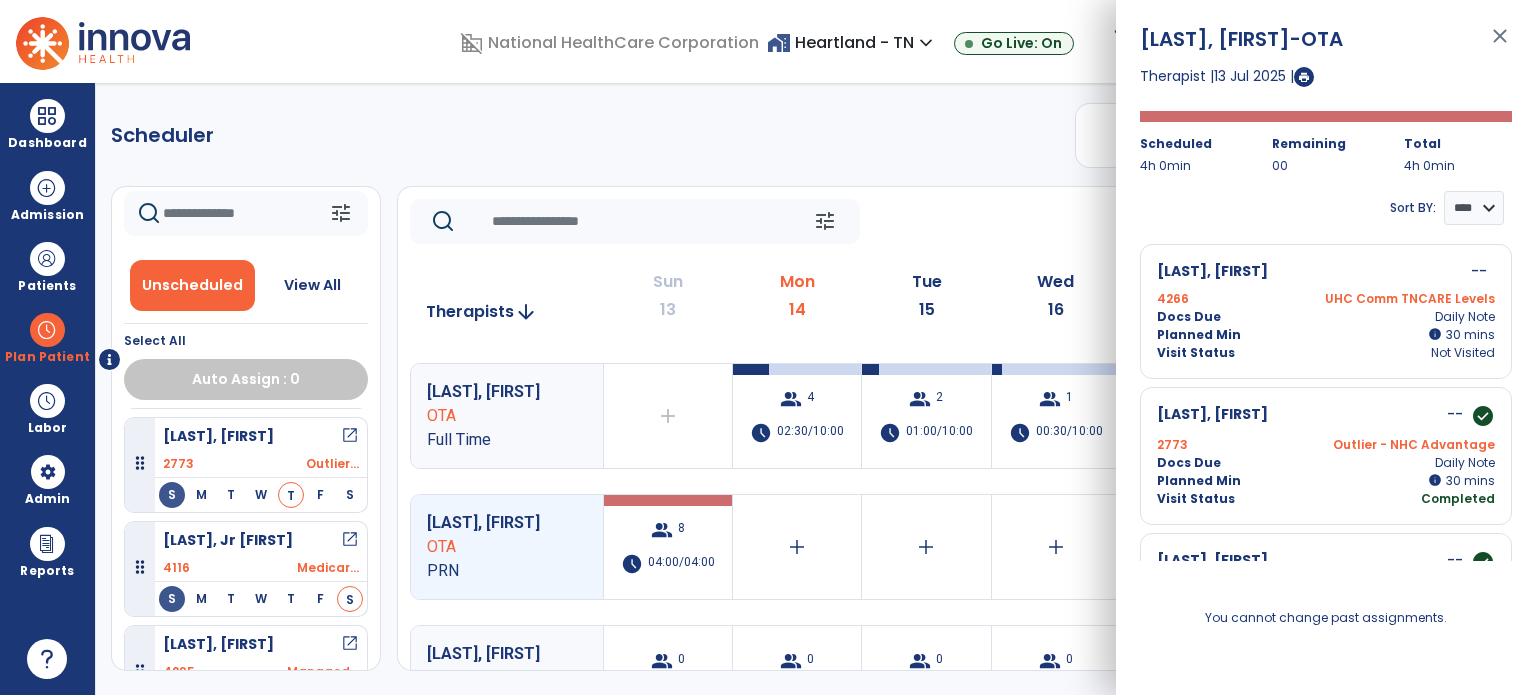 scroll, scrollTop: 0, scrollLeft: 0, axis: both 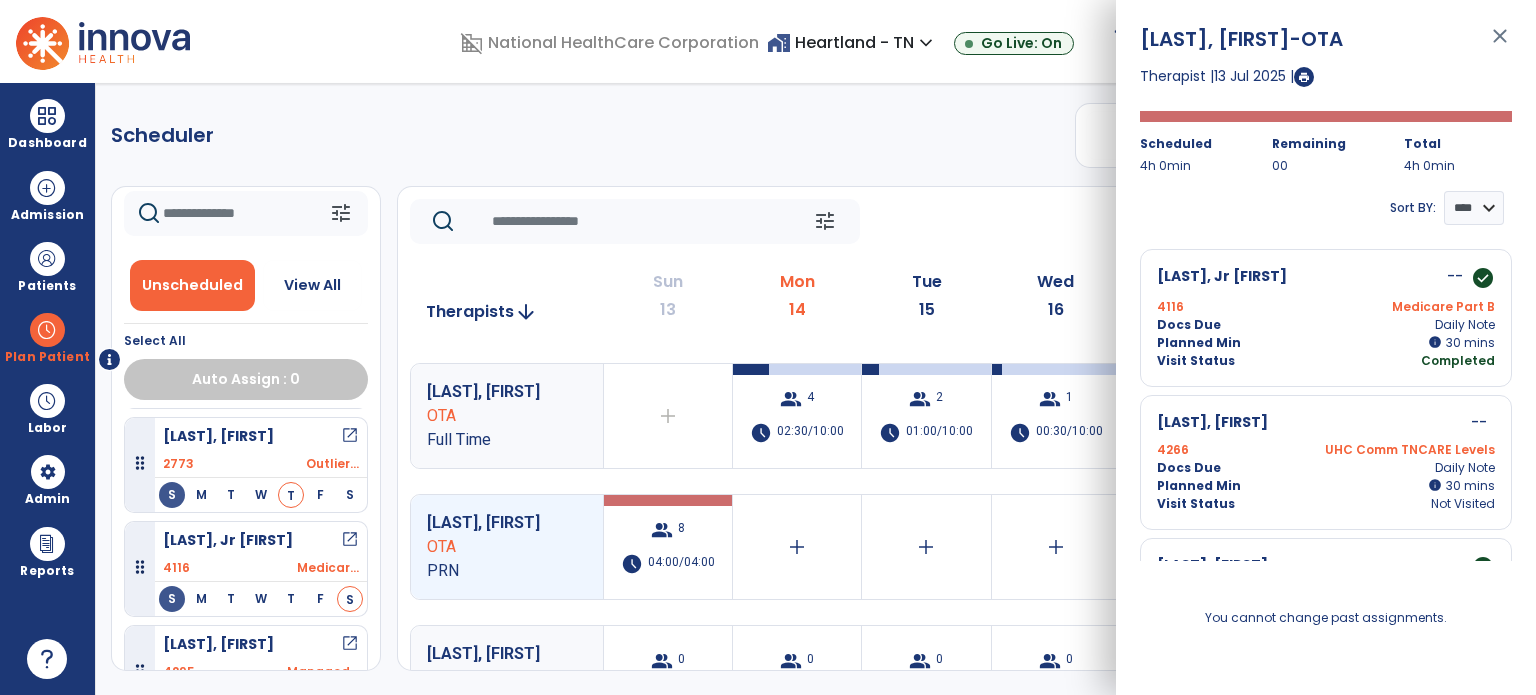 click on "close" at bounding box center [1500, 45] 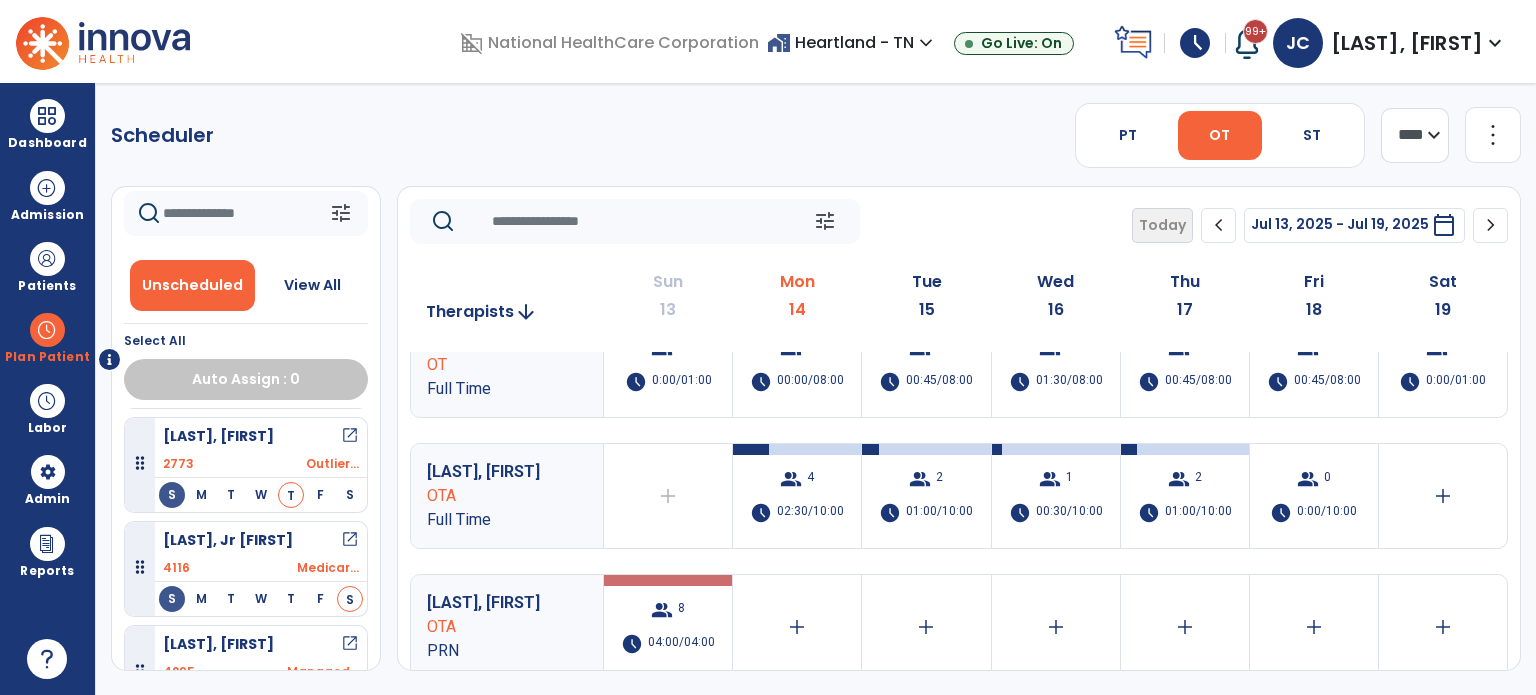 scroll, scrollTop: 0, scrollLeft: 0, axis: both 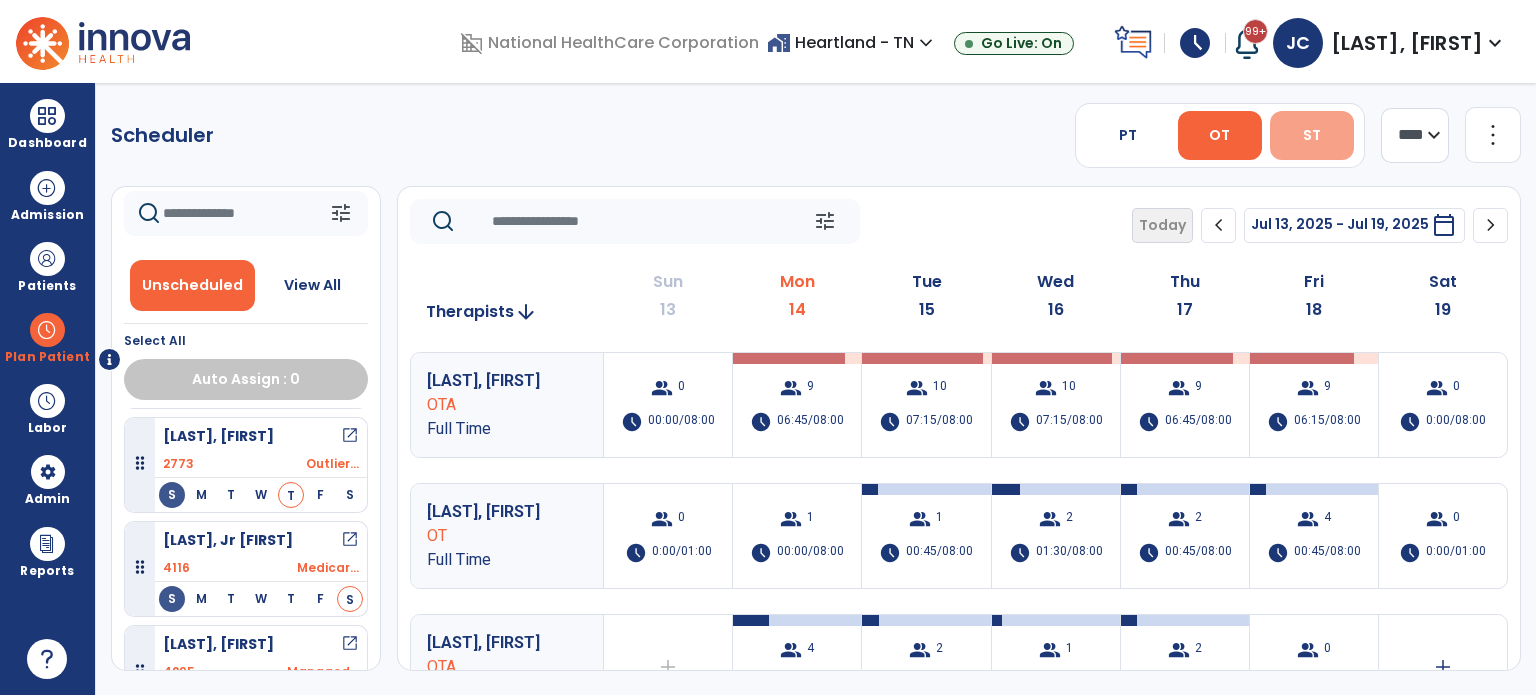 click on "ST" at bounding box center (1312, 135) 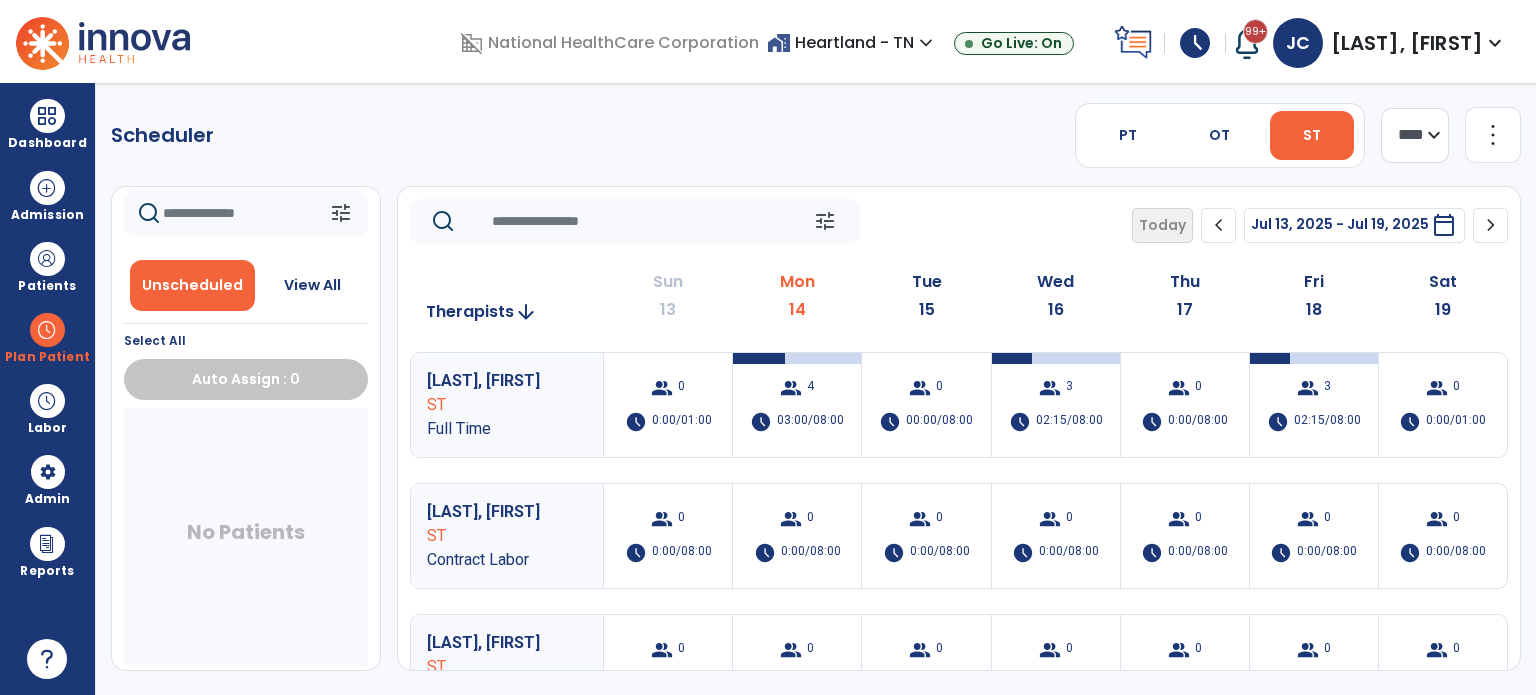 scroll, scrollTop: 0, scrollLeft: 0, axis: both 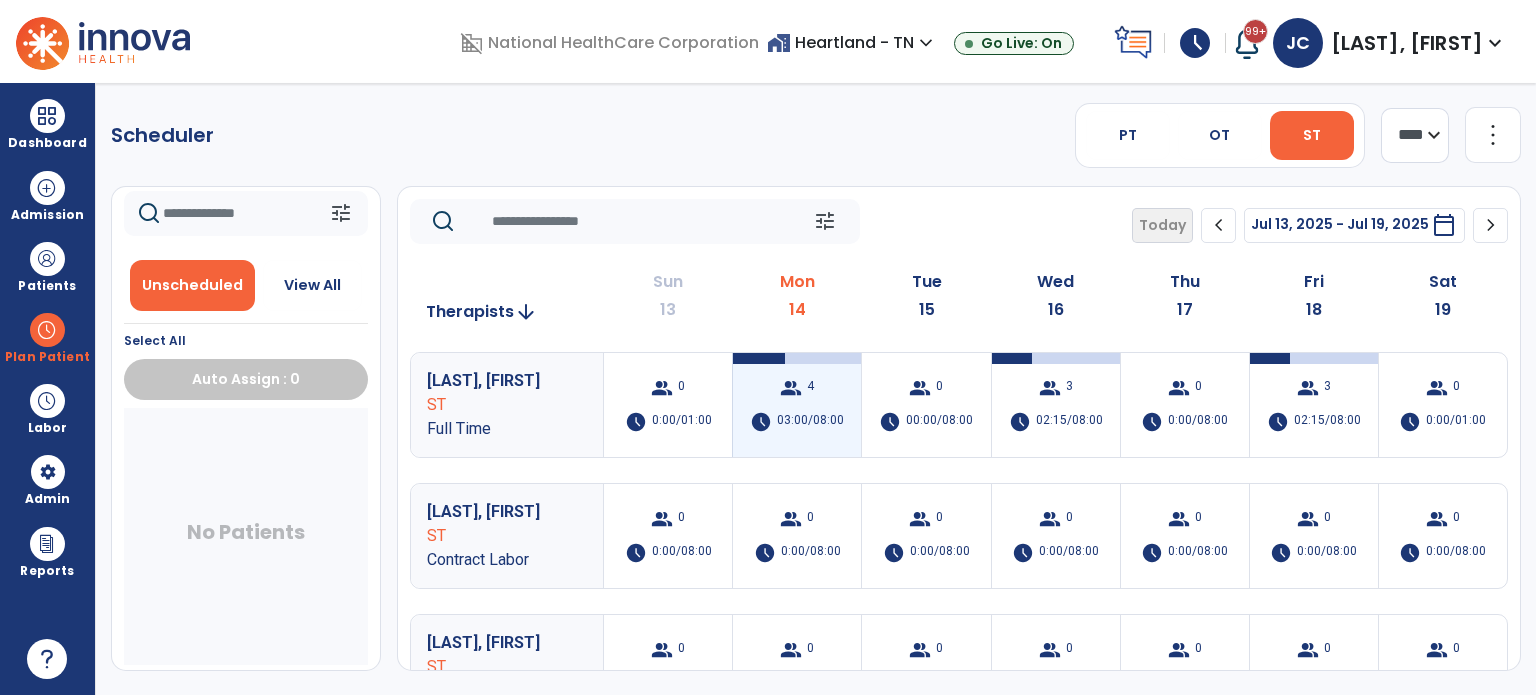 click on "group  4  schedule  03:00/08:00" at bounding box center (797, 405) 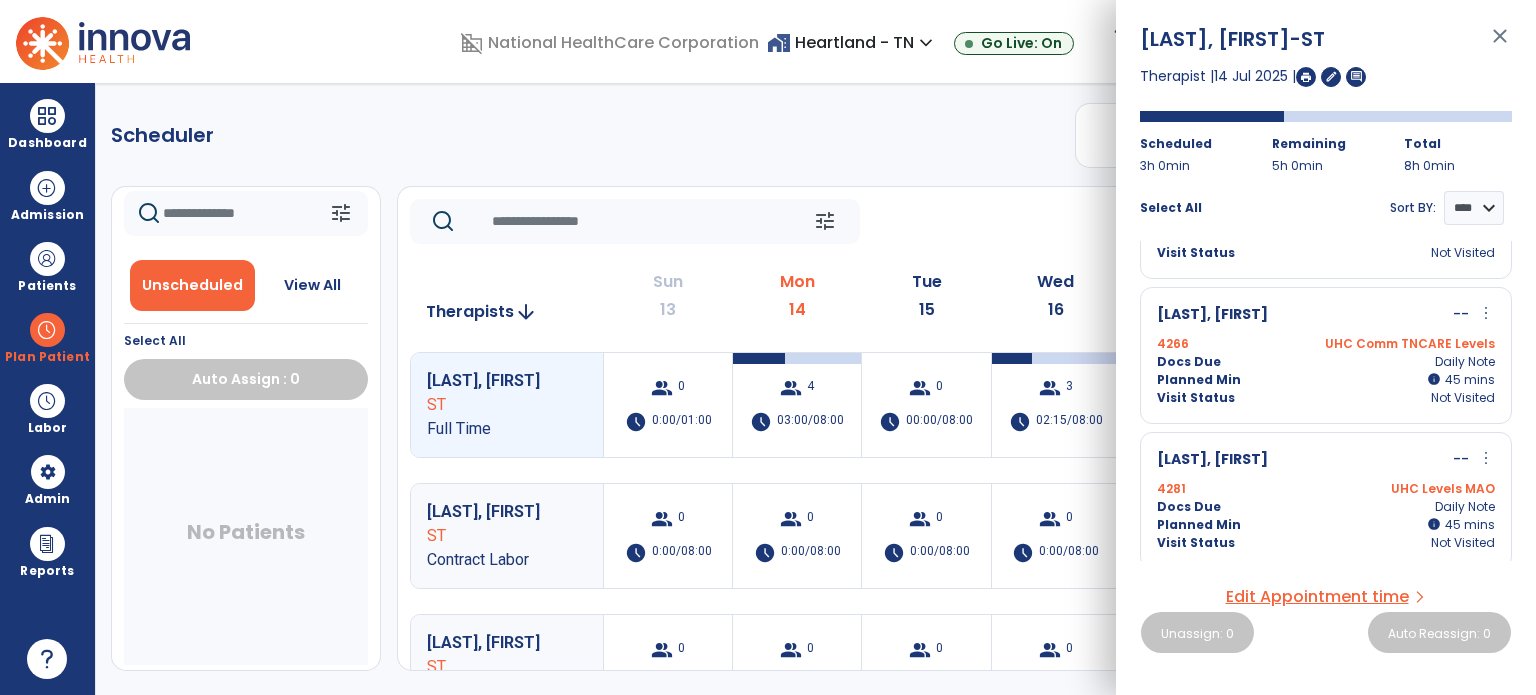 scroll, scrollTop: 257, scrollLeft: 0, axis: vertical 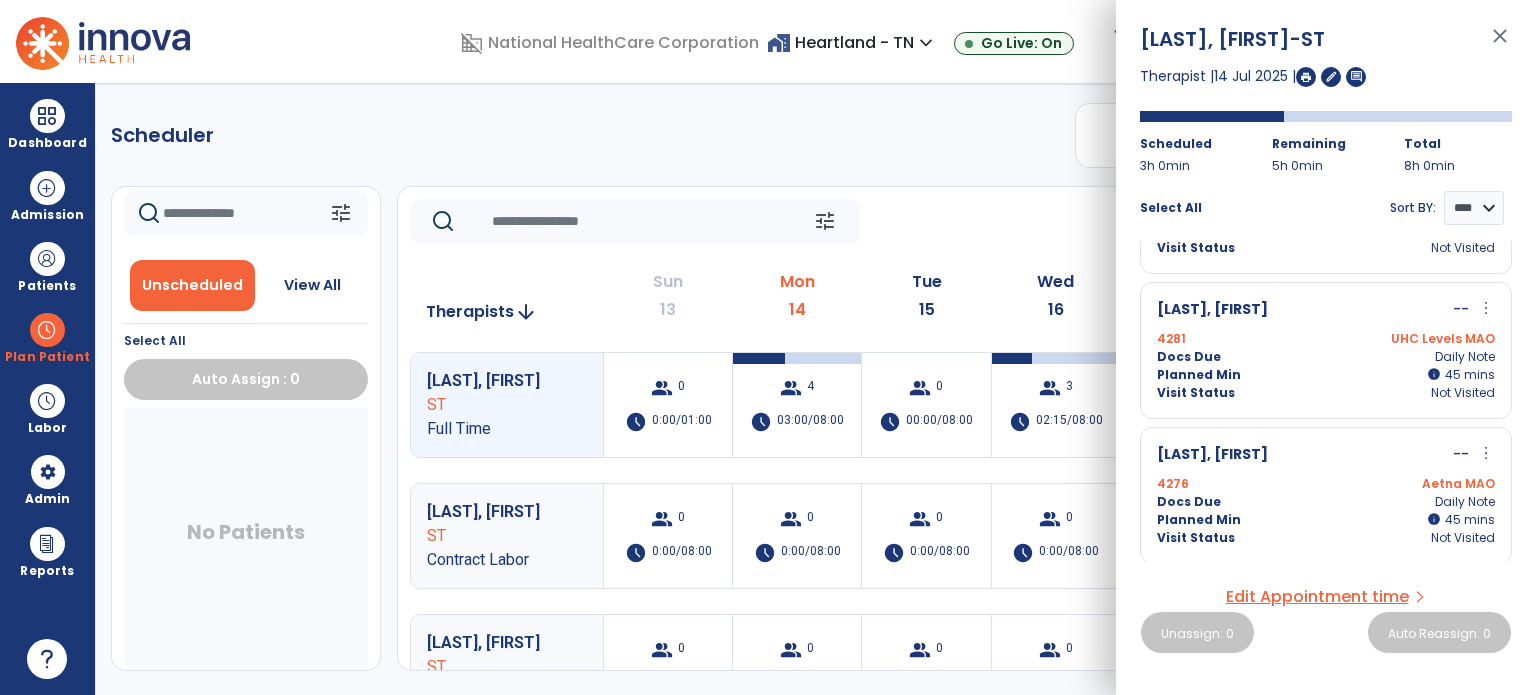 click on "close" at bounding box center [1500, 45] 